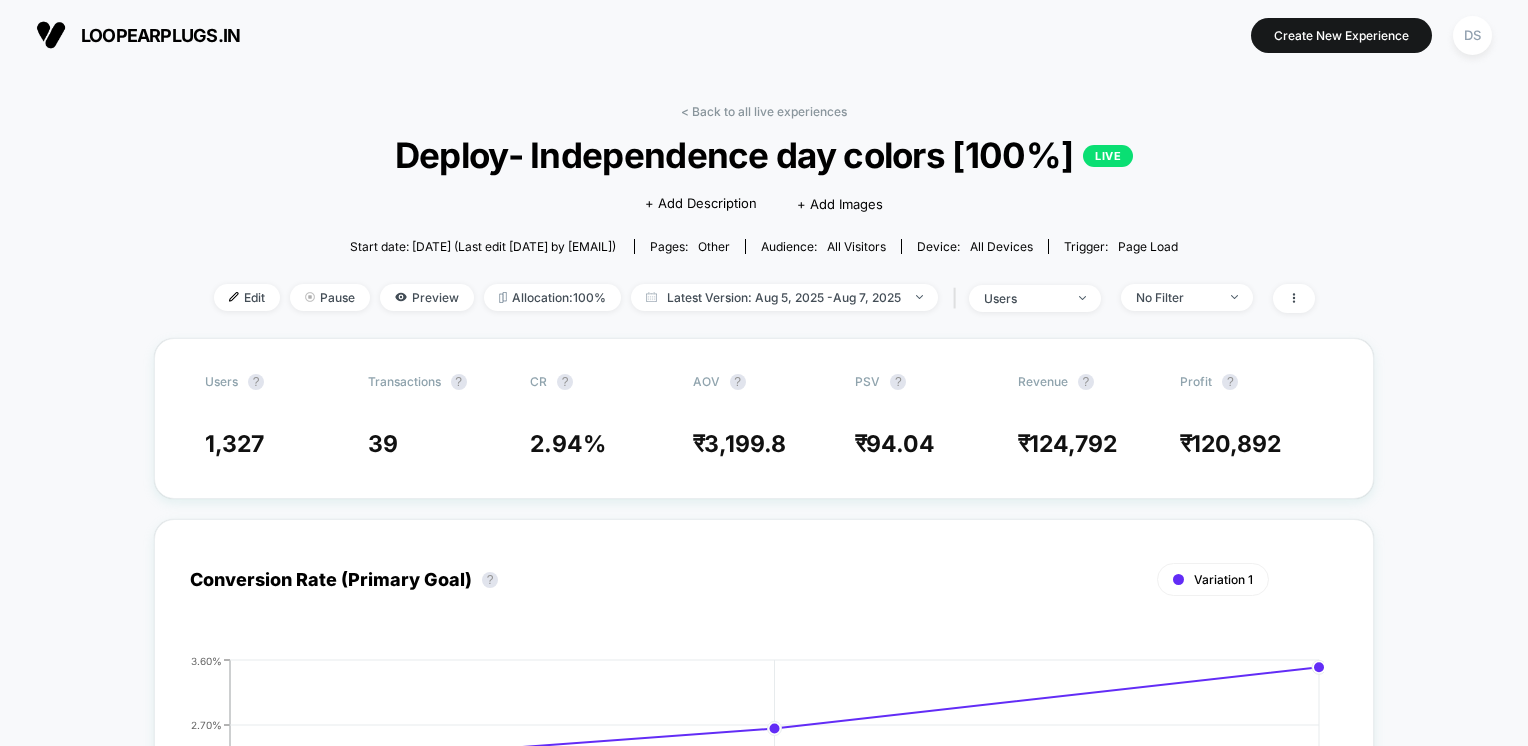 scroll, scrollTop: 0, scrollLeft: 0, axis: both 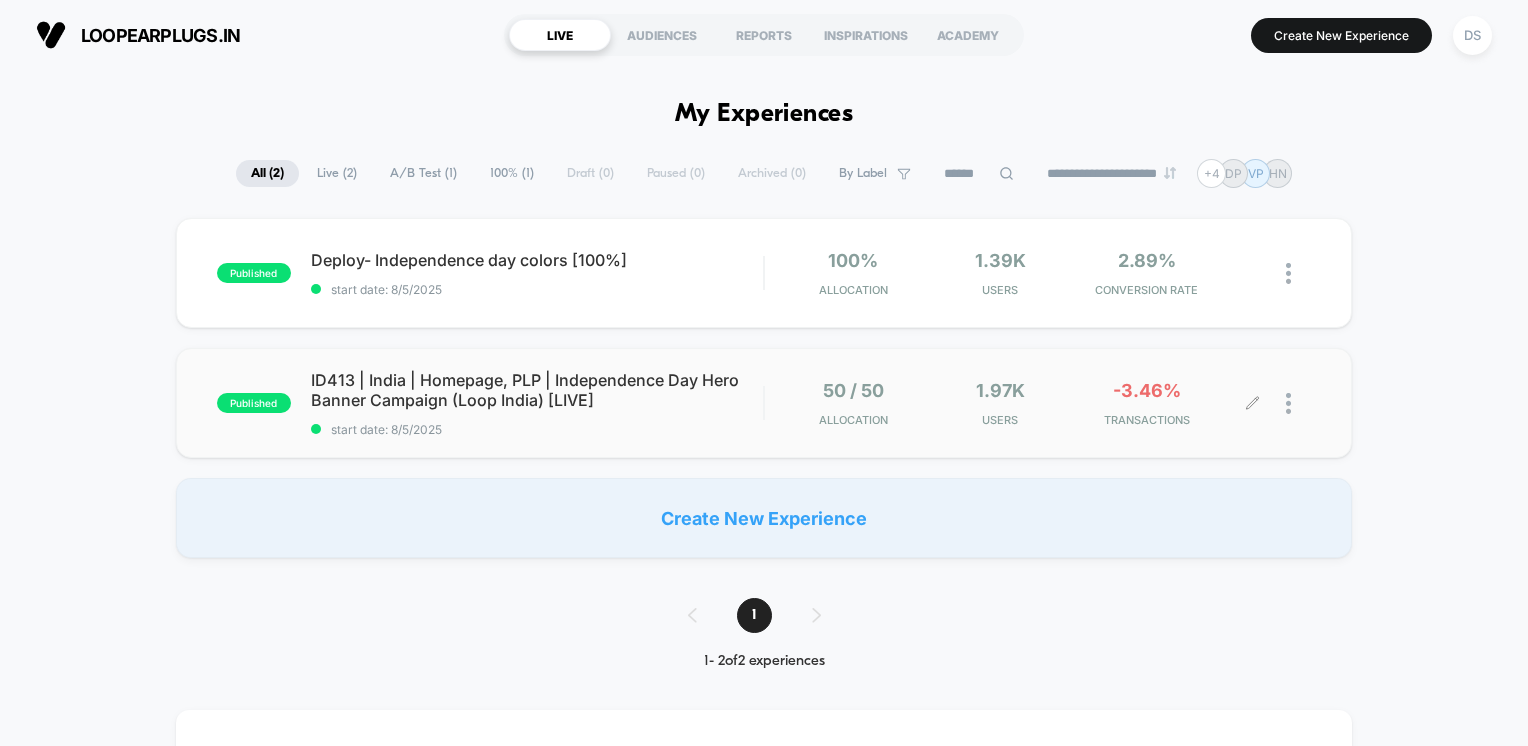 click on "Users" at bounding box center (1000, 420) 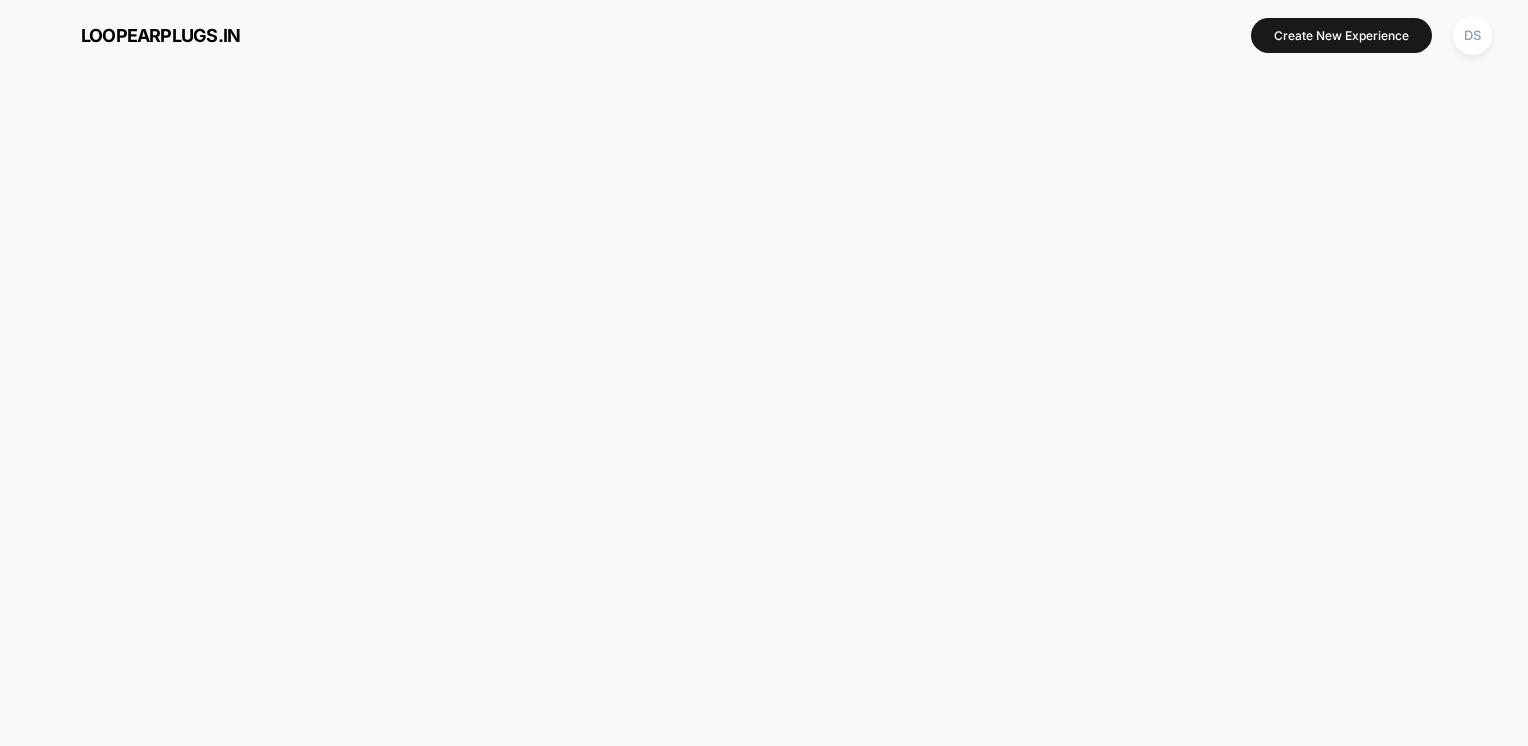 scroll, scrollTop: 0, scrollLeft: 0, axis: both 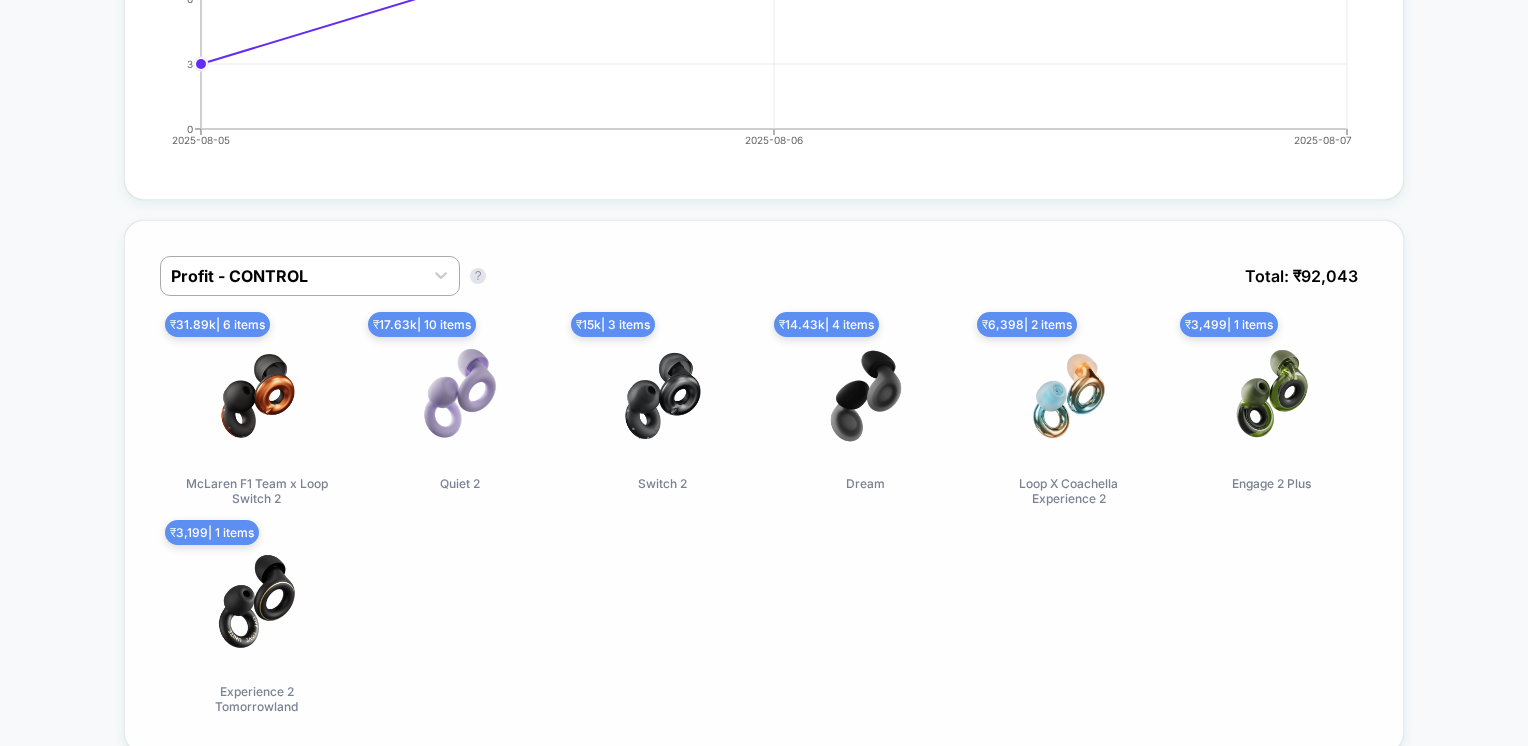 click on "₹ 31.89k  | 6 items McLaren F1 Team x Loop Switch 2 ₹ 17.63k  | 10 items Quiet 2 ₹ 15k  | 3 items Switch 2 ₹ 14.43k  | 4 items Dream ₹ 6,398  | 2 items Loop X Coachella Experience 2 ₹ 3,499  | 1 items Engage 2 Plus ₹ 3,199  | 1 items Experience 2 Tomorrowland" at bounding box center [764, 521] 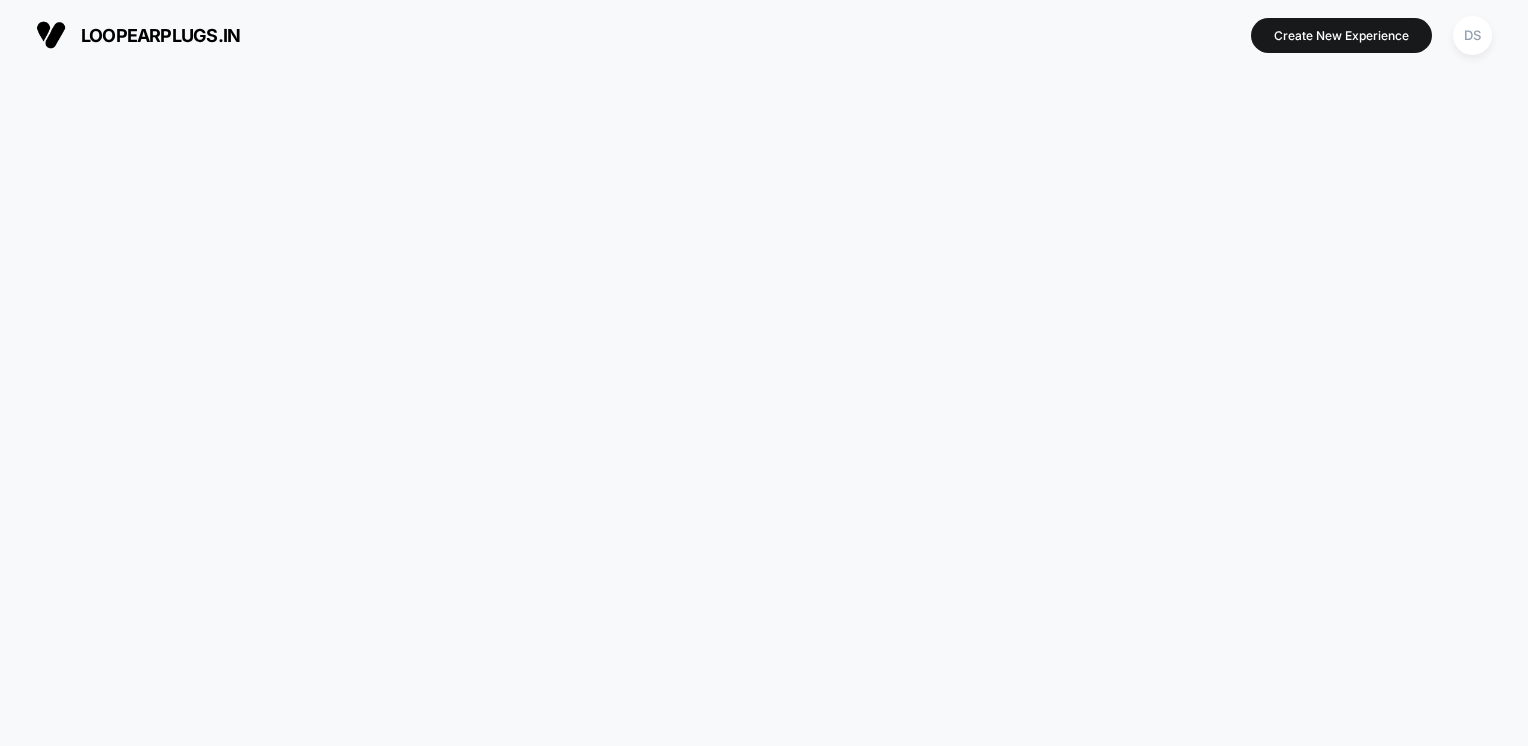scroll, scrollTop: 0, scrollLeft: 0, axis: both 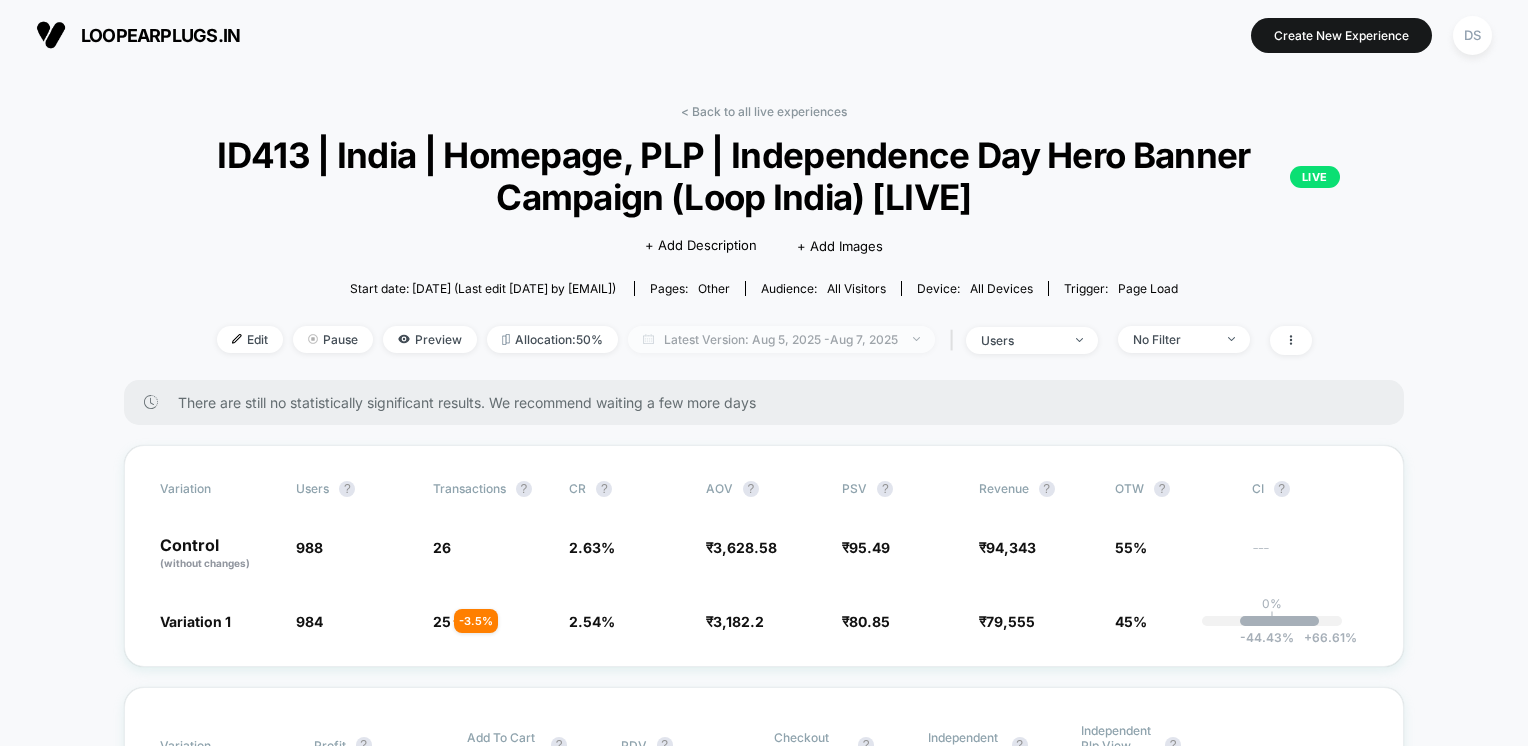 click on "Latest Version:     Aug 5, 2025    -    Aug 7, 2025" at bounding box center [781, 339] 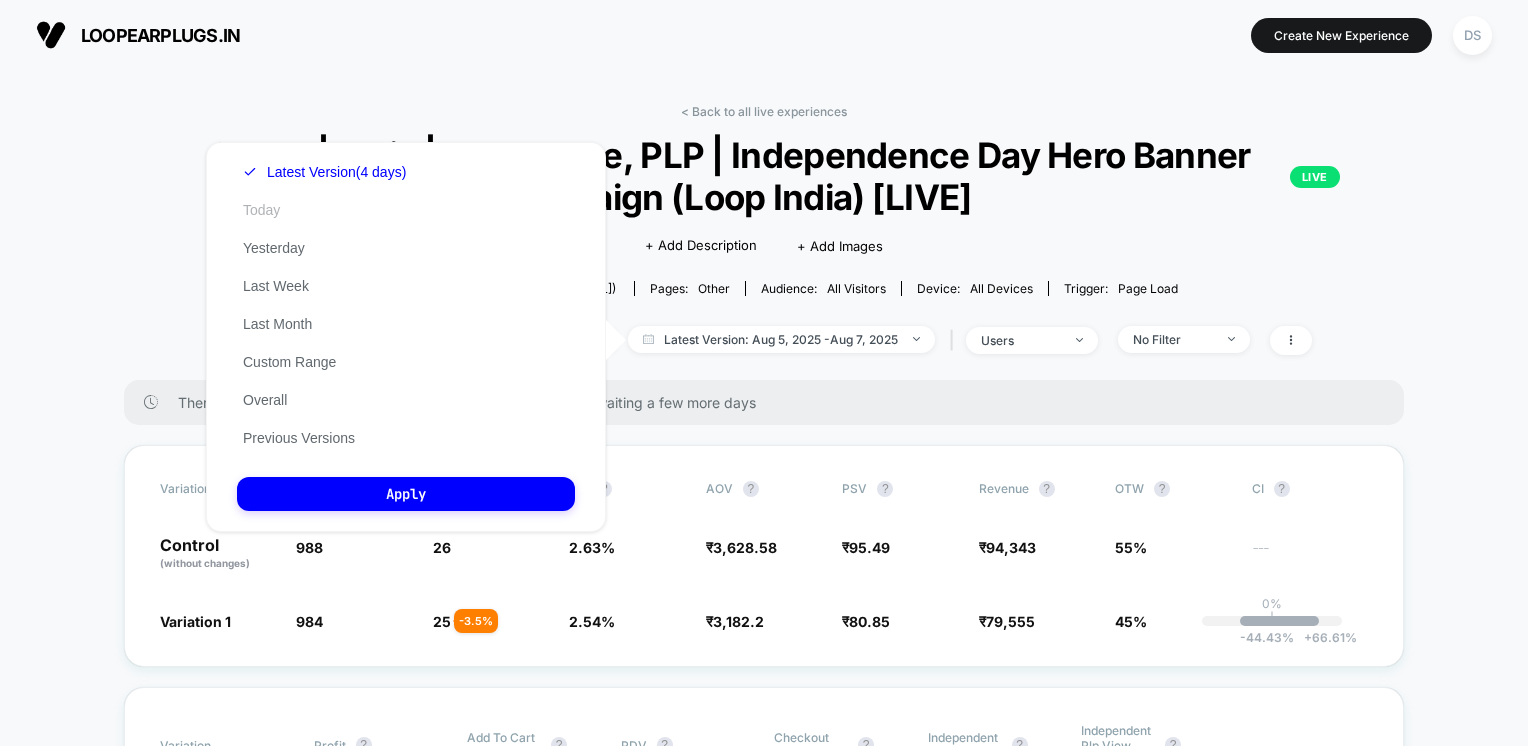 click on "Today" at bounding box center [261, 210] 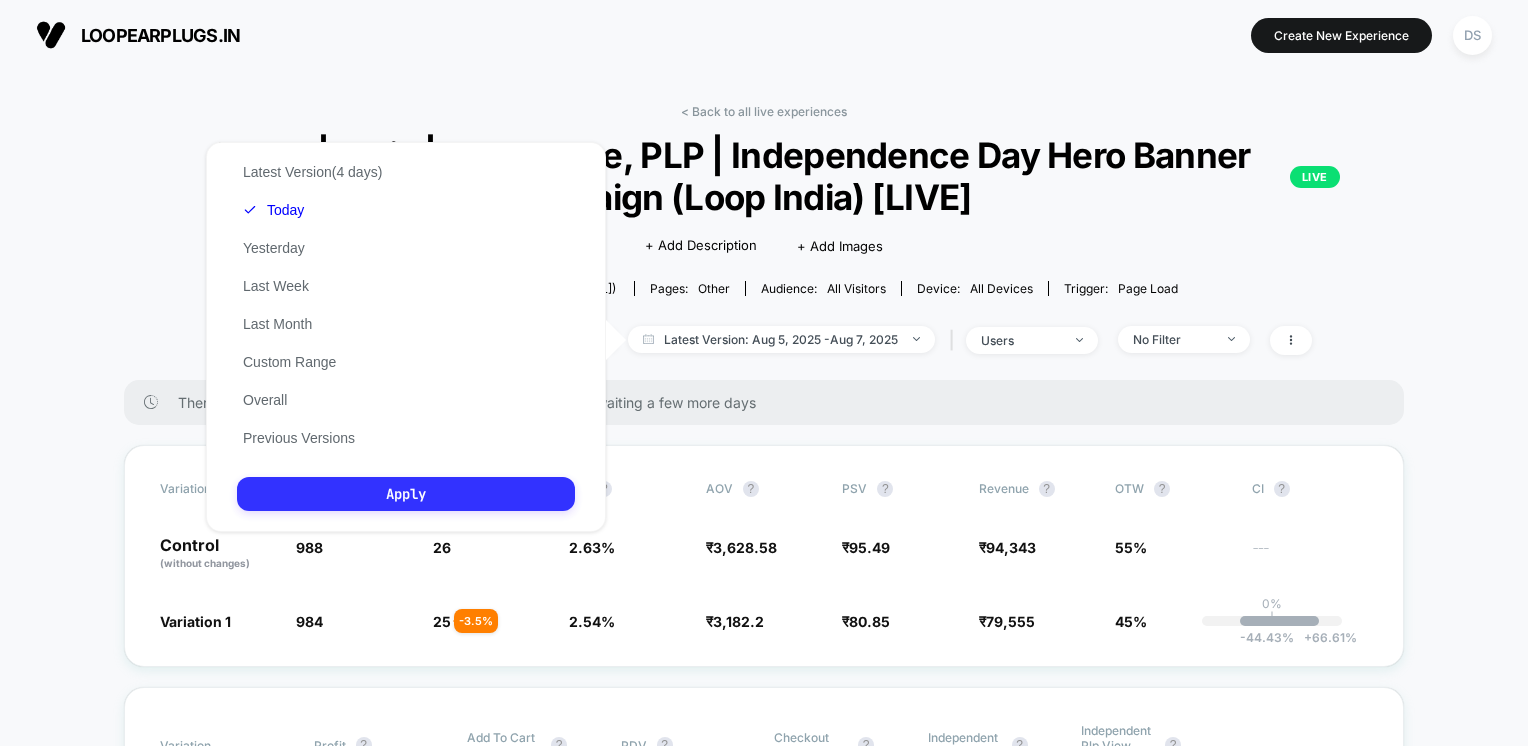 click on "Apply" at bounding box center [406, 494] 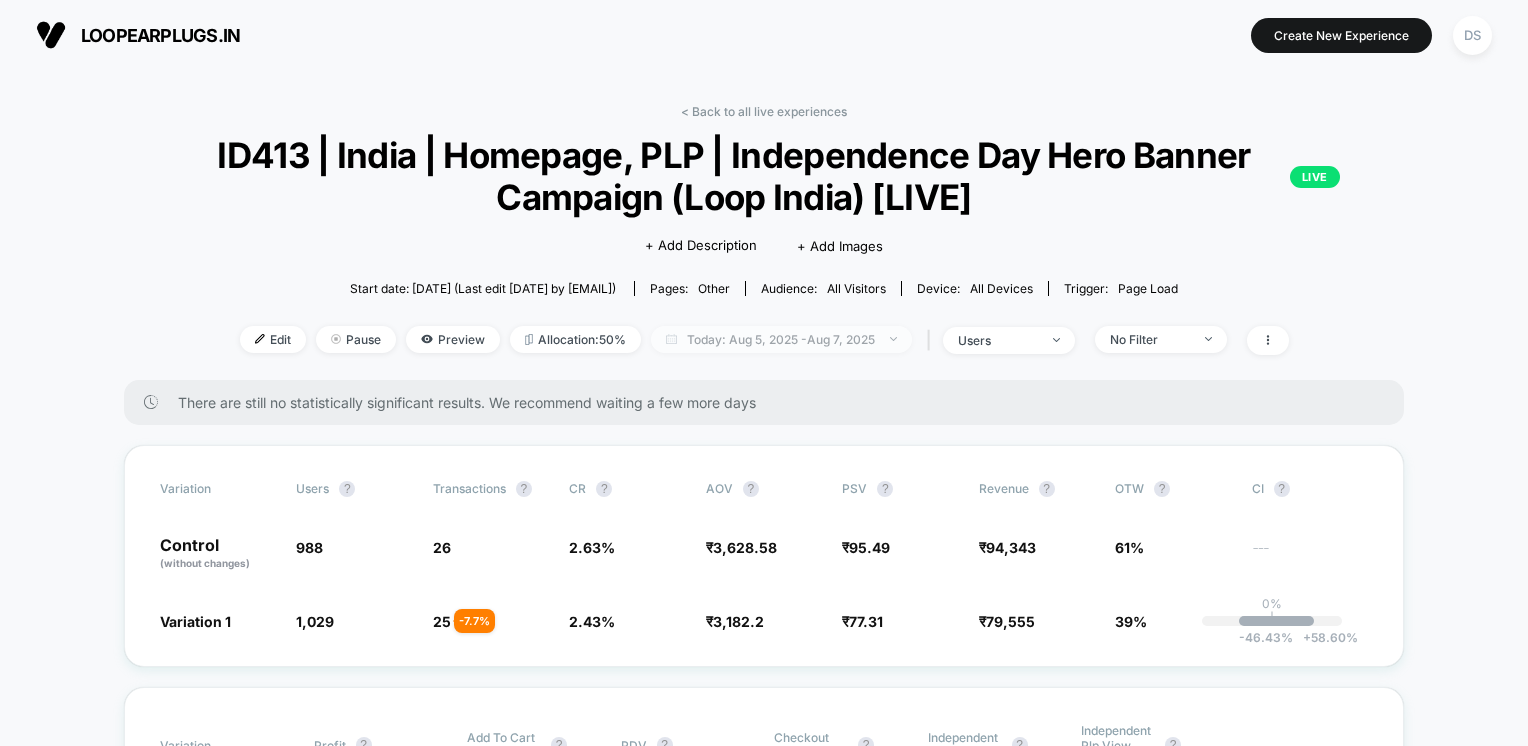 click on "Today:     Aug 5, 2025    -    Aug 7, 2025" at bounding box center (781, 339) 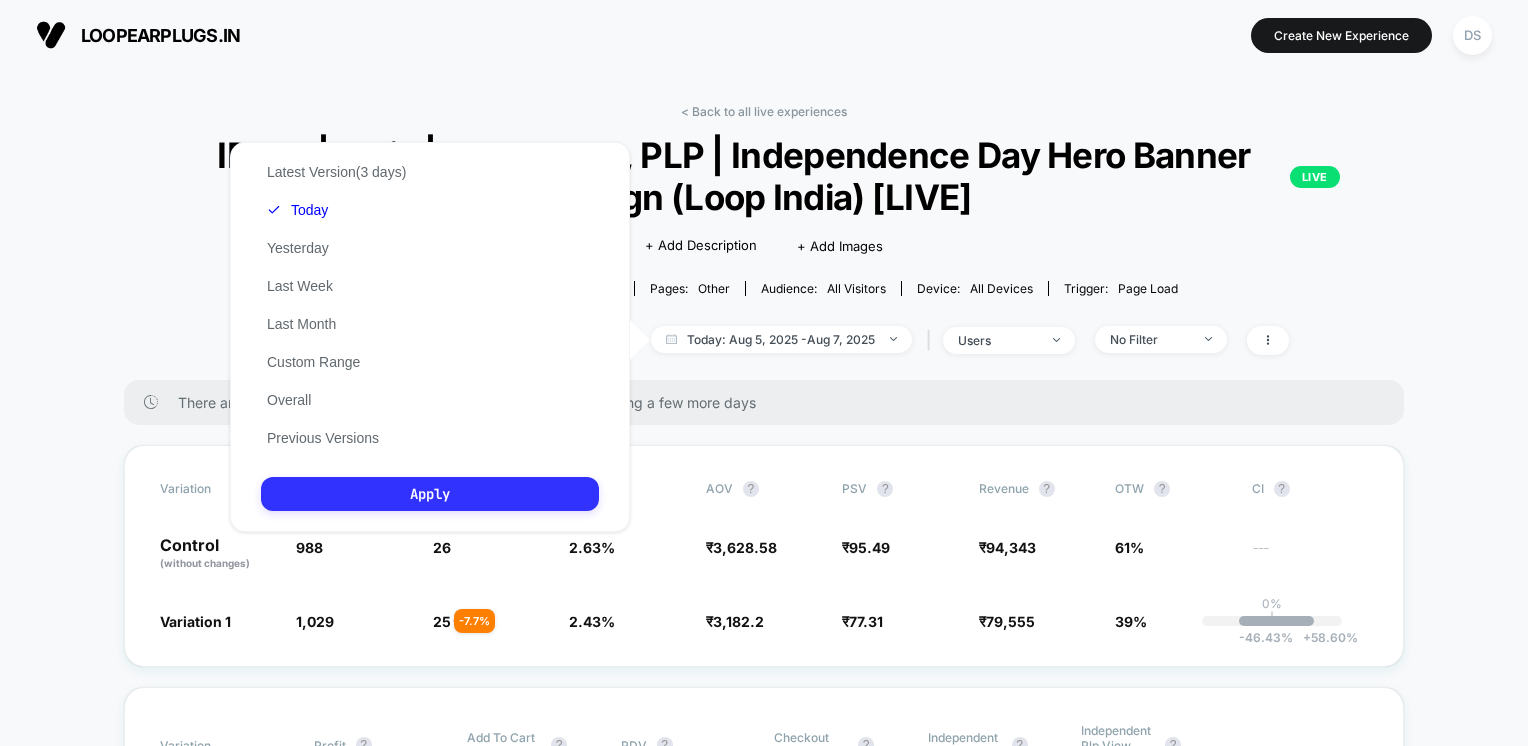 click on "Apply" at bounding box center [430, 494] 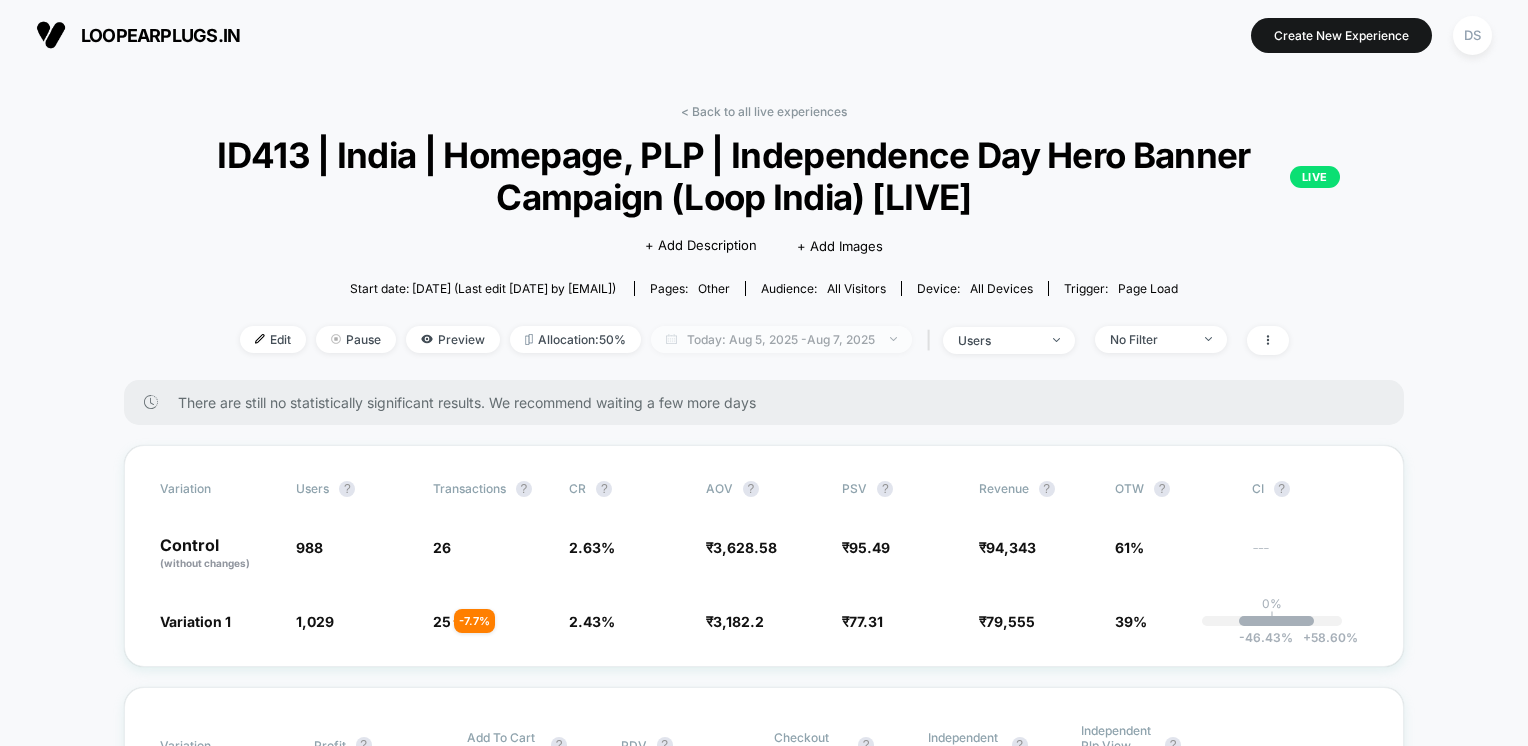 click on "Today:     Aug 5, 2025    -    Aug 7, 2025" at bounding box center [781, 339] 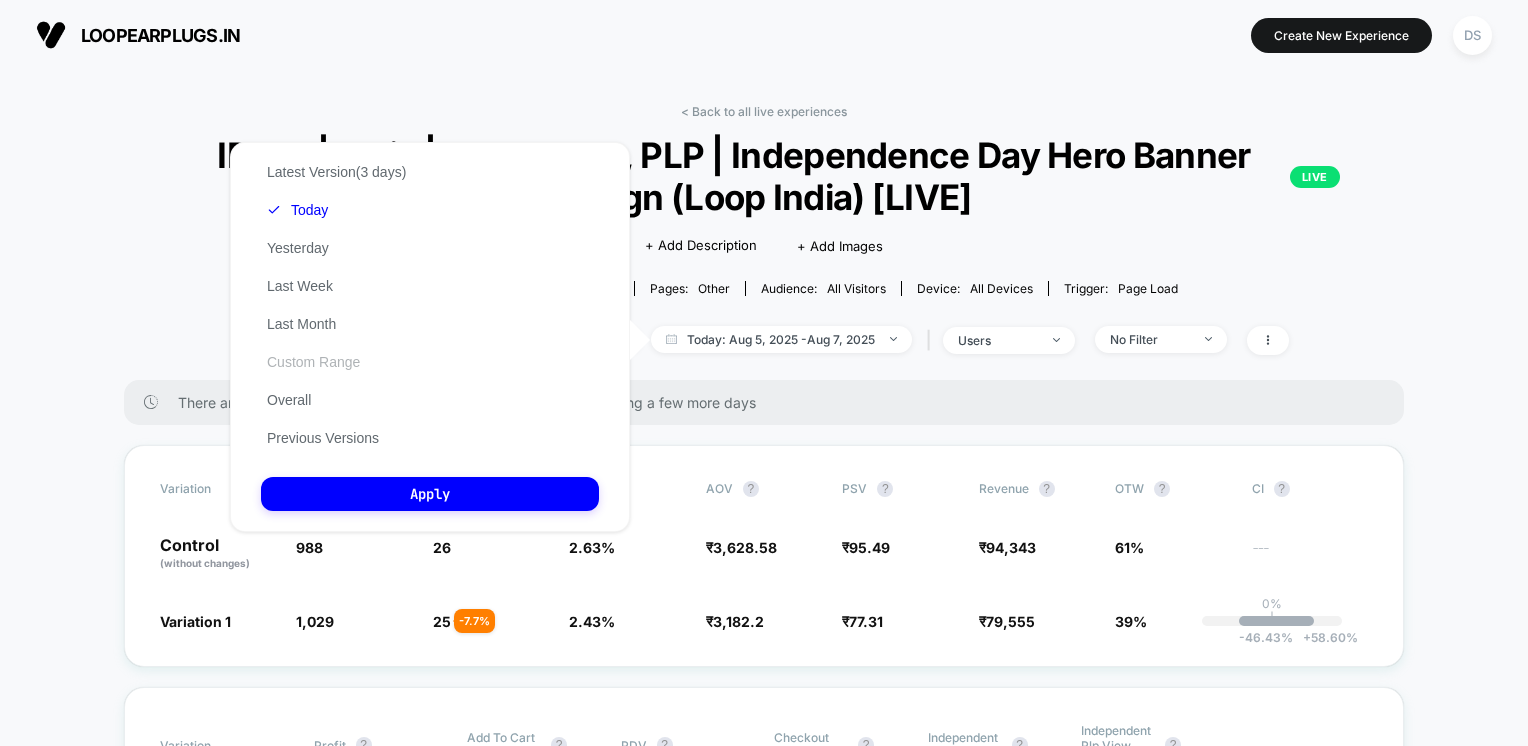 click on "Custom Range" at bounding box center [313, 362] 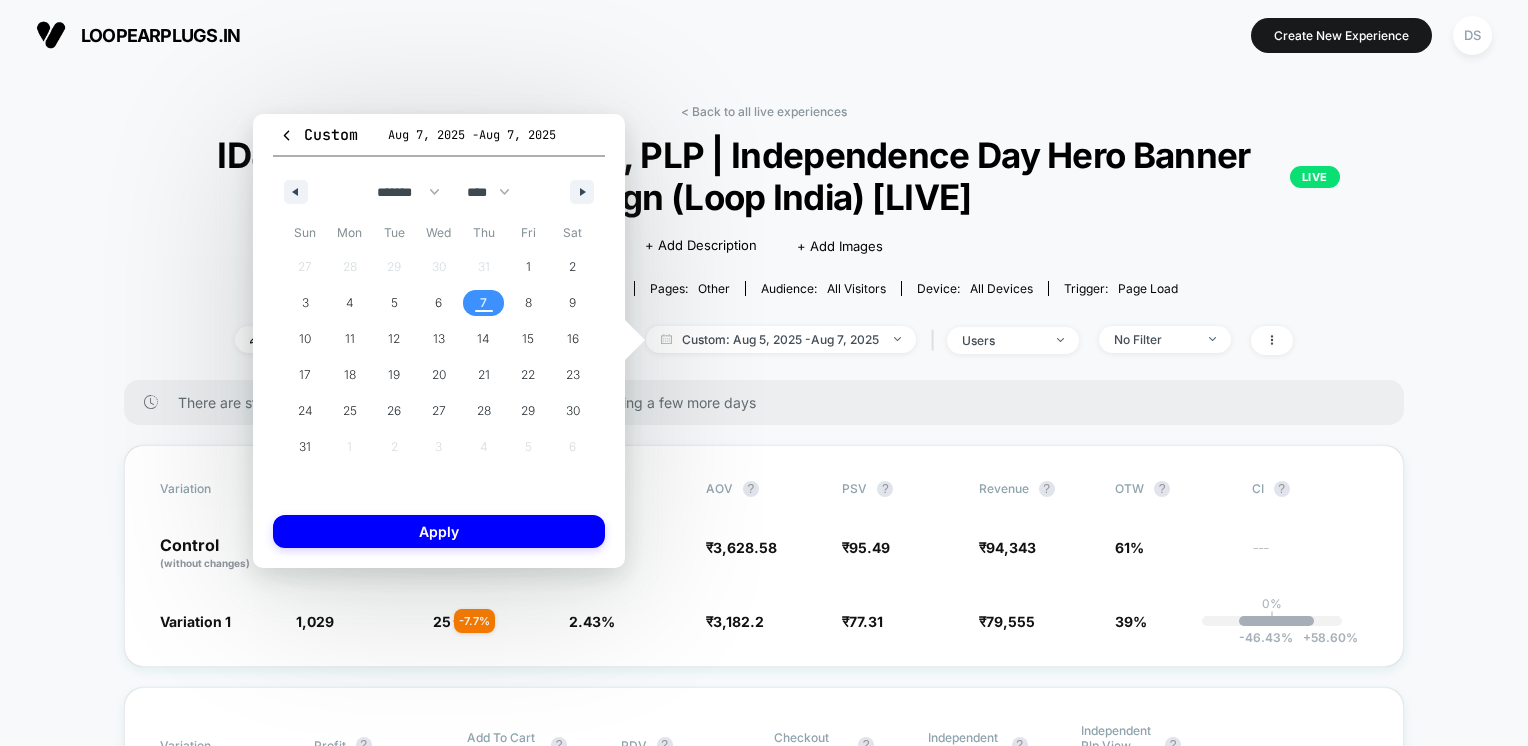 click on "7" at bounding box center (483, 303) 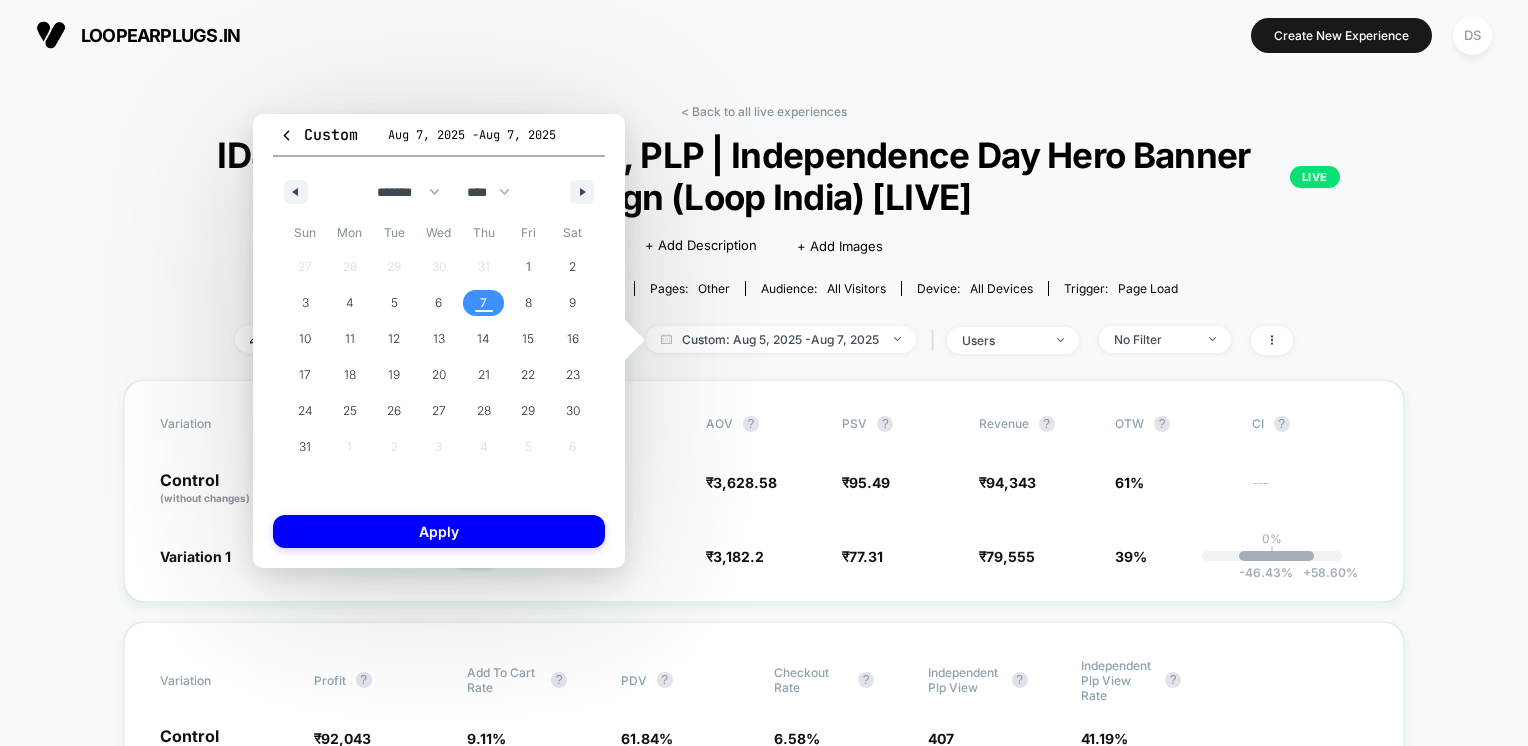 click on "7" at bounding box center (483, 303) 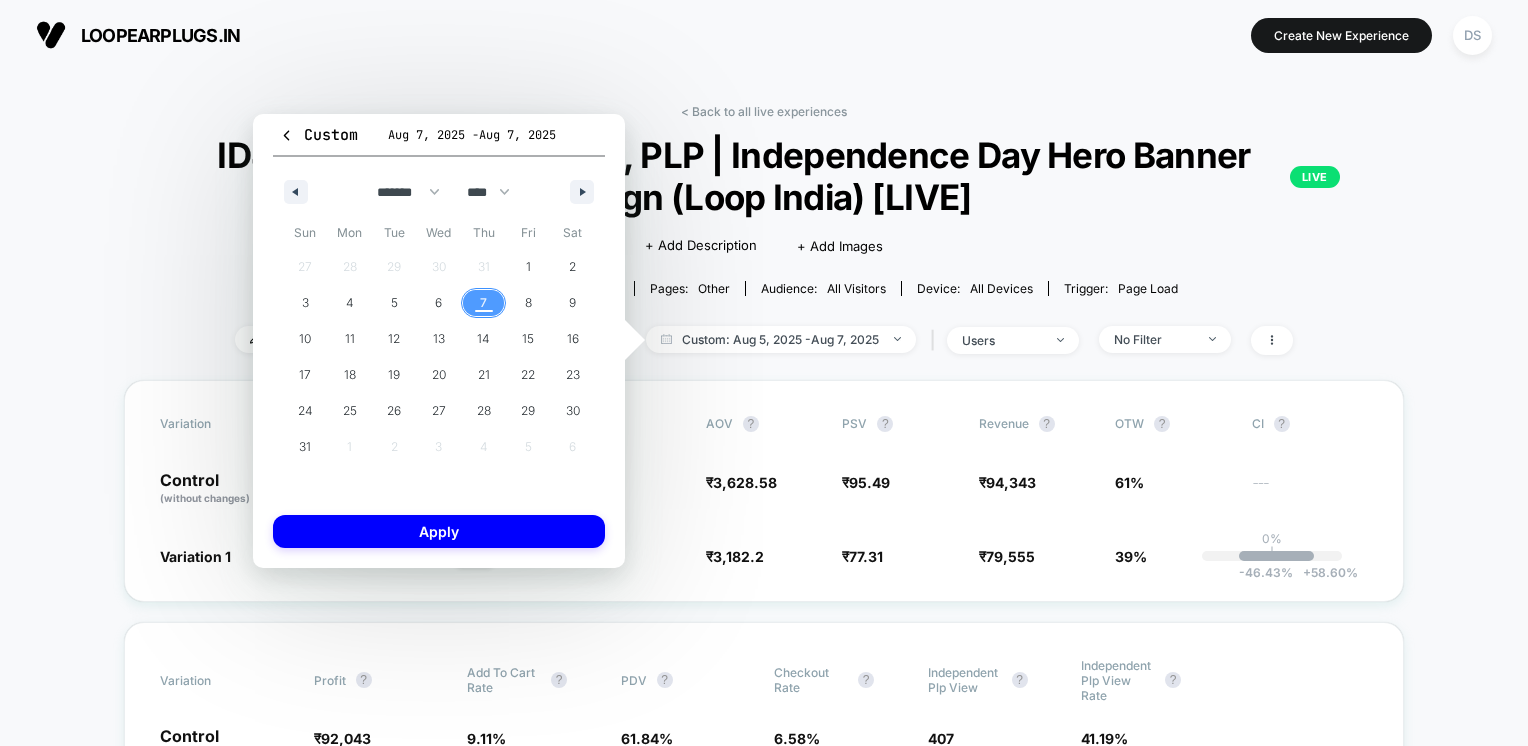 click on "7" at bounding box center [483, 303] 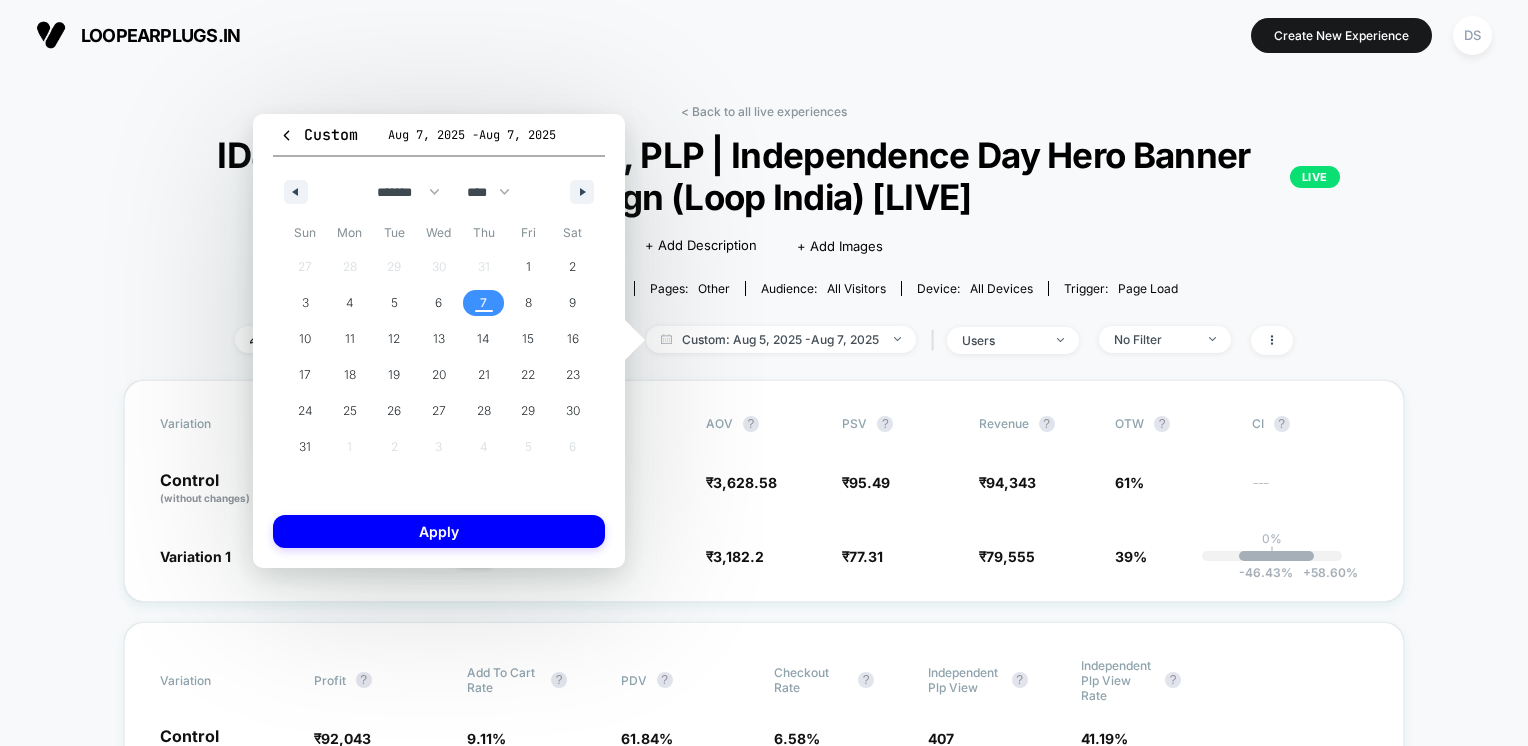 click on "7" at bounding box center [483, 303] 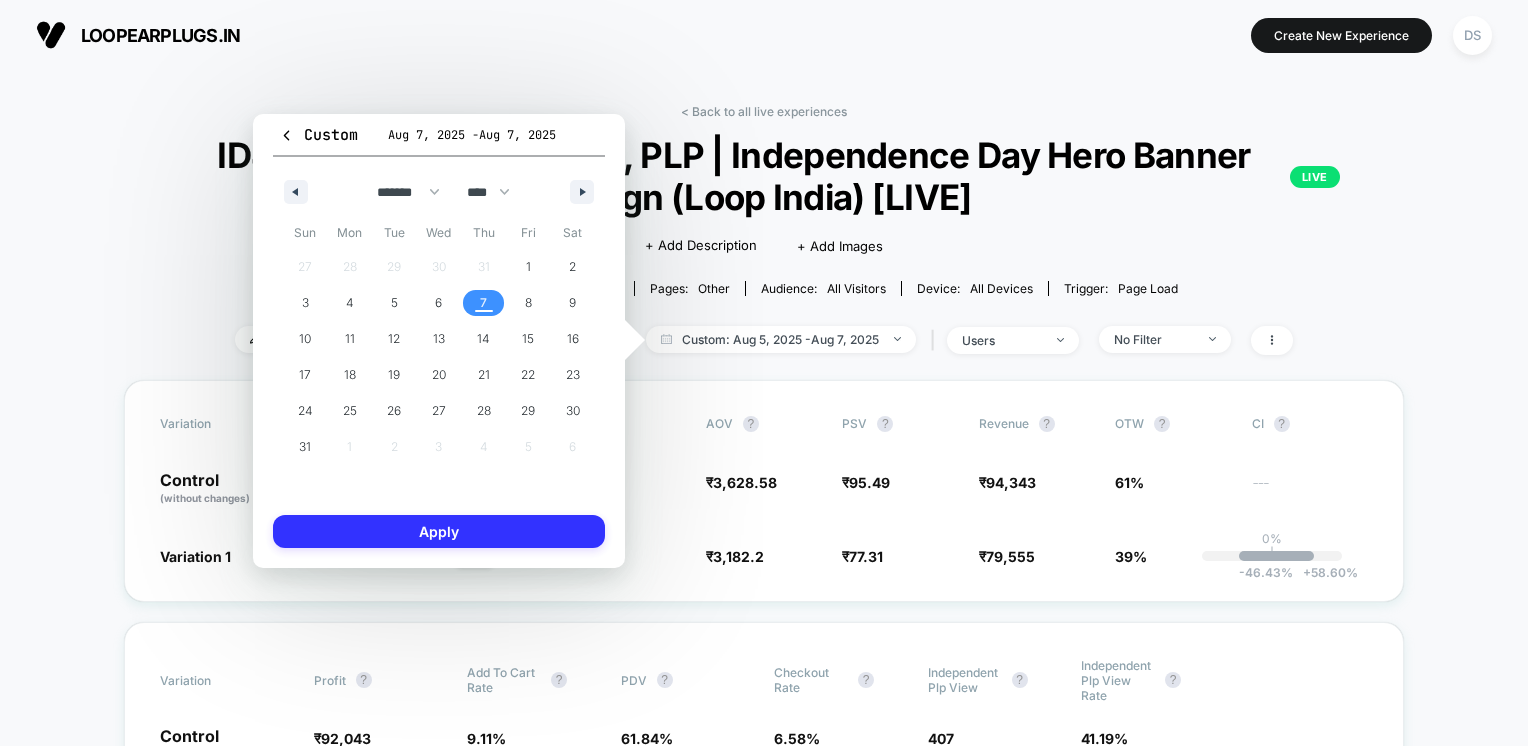click on "Apply" at bounding box center (439, 531) 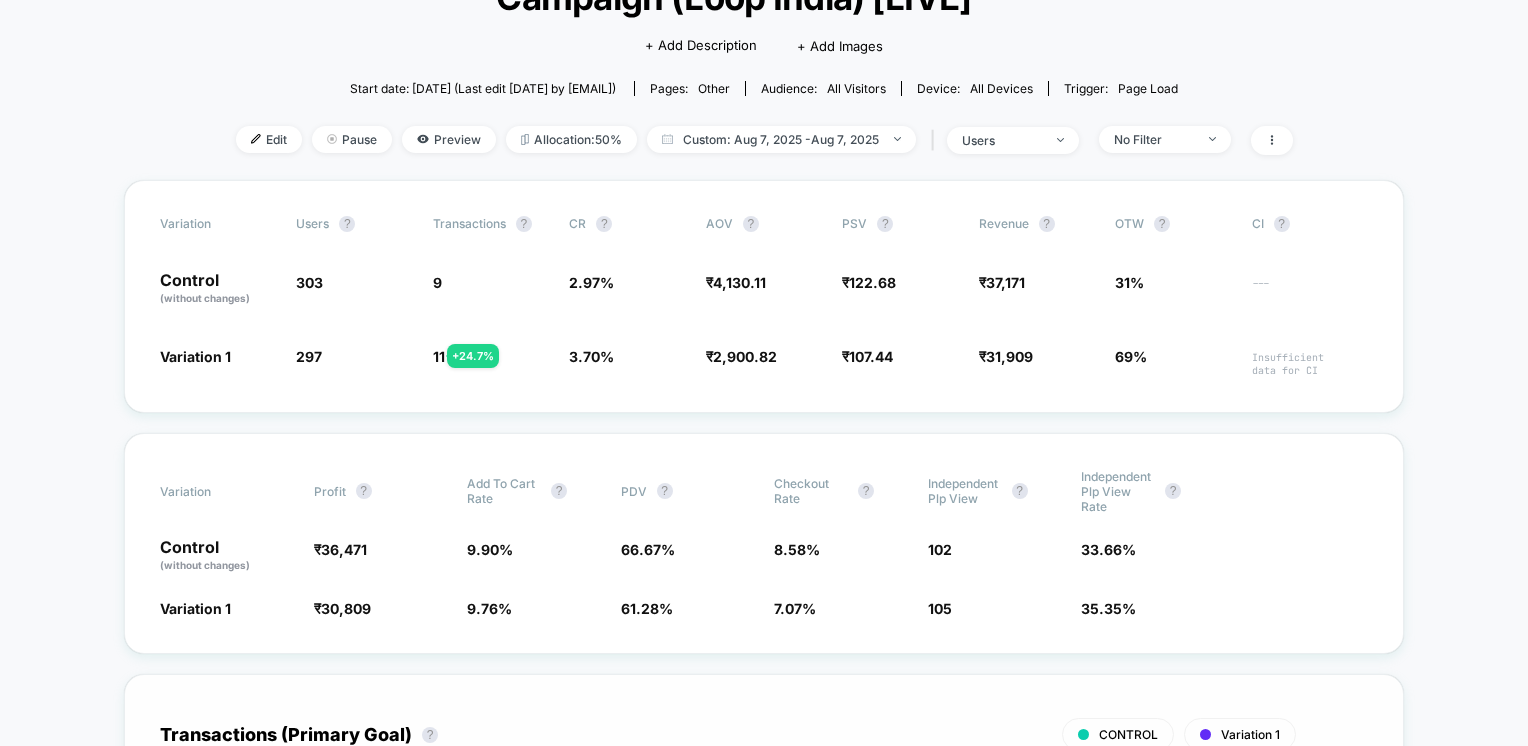 scroll, scrollTop: 0, scrollLeft: 0, axis: both 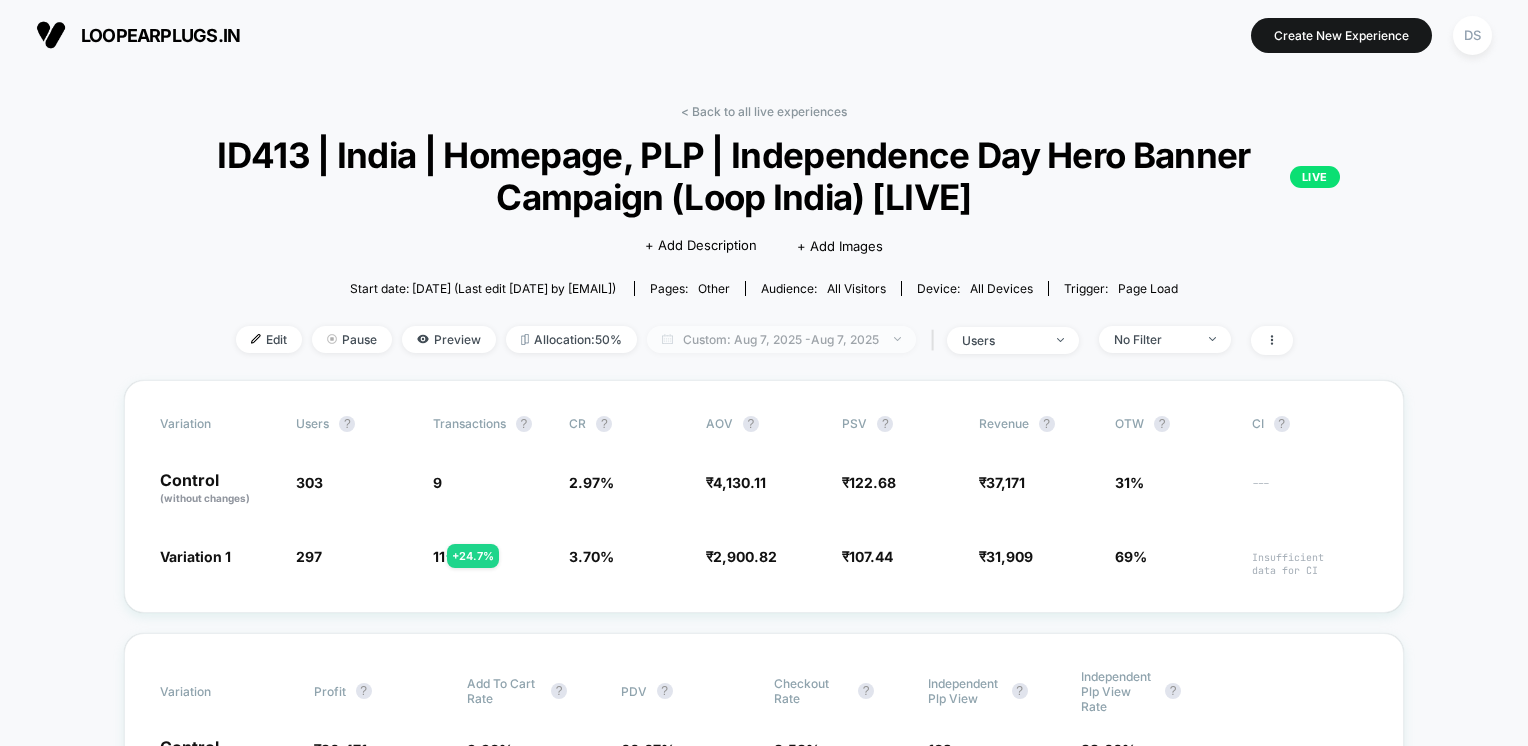 click on "Custom:     Aug 7, 2025    -    Aug 7, 2025" at bounding box center [781, 339] 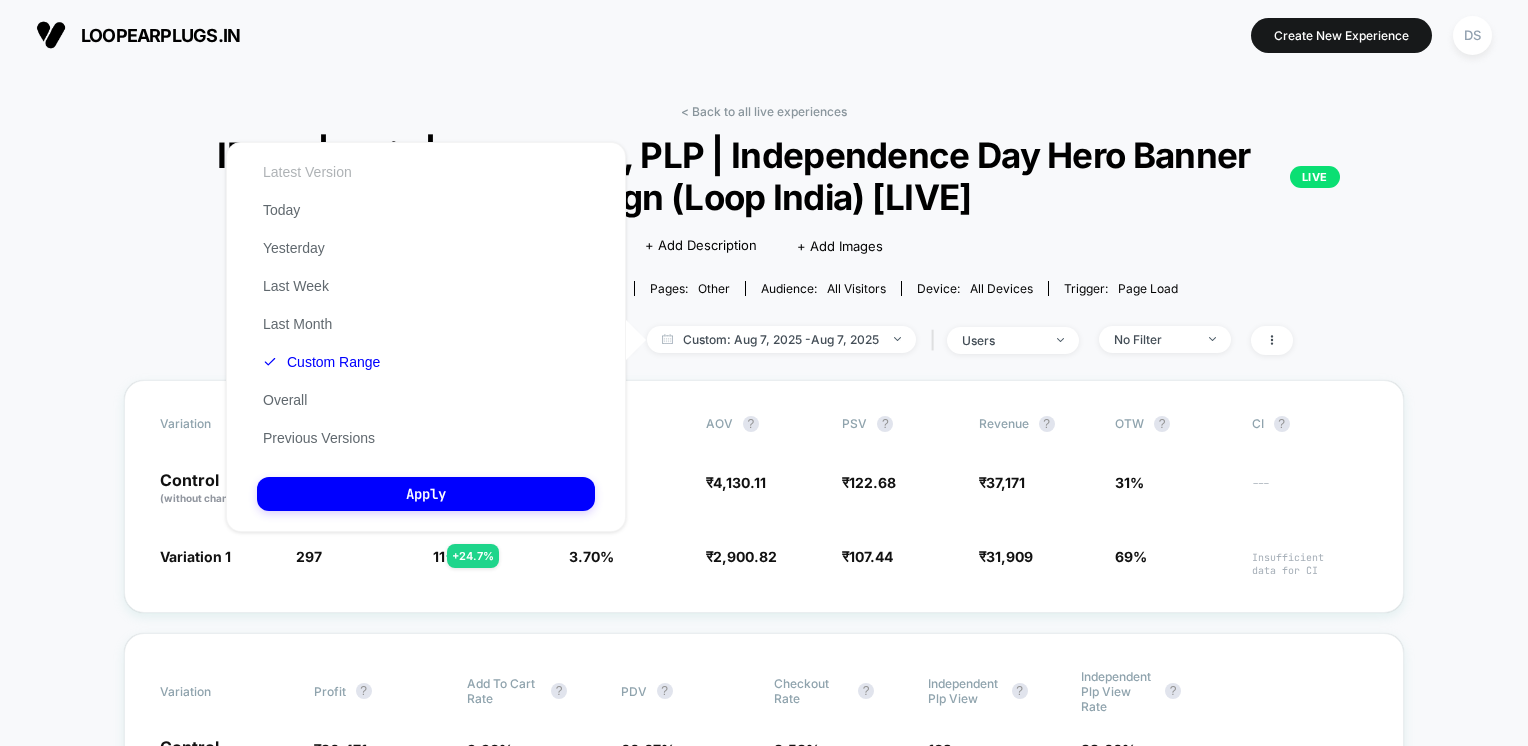 click on "Latest Version" at bounding box center [307, 172] 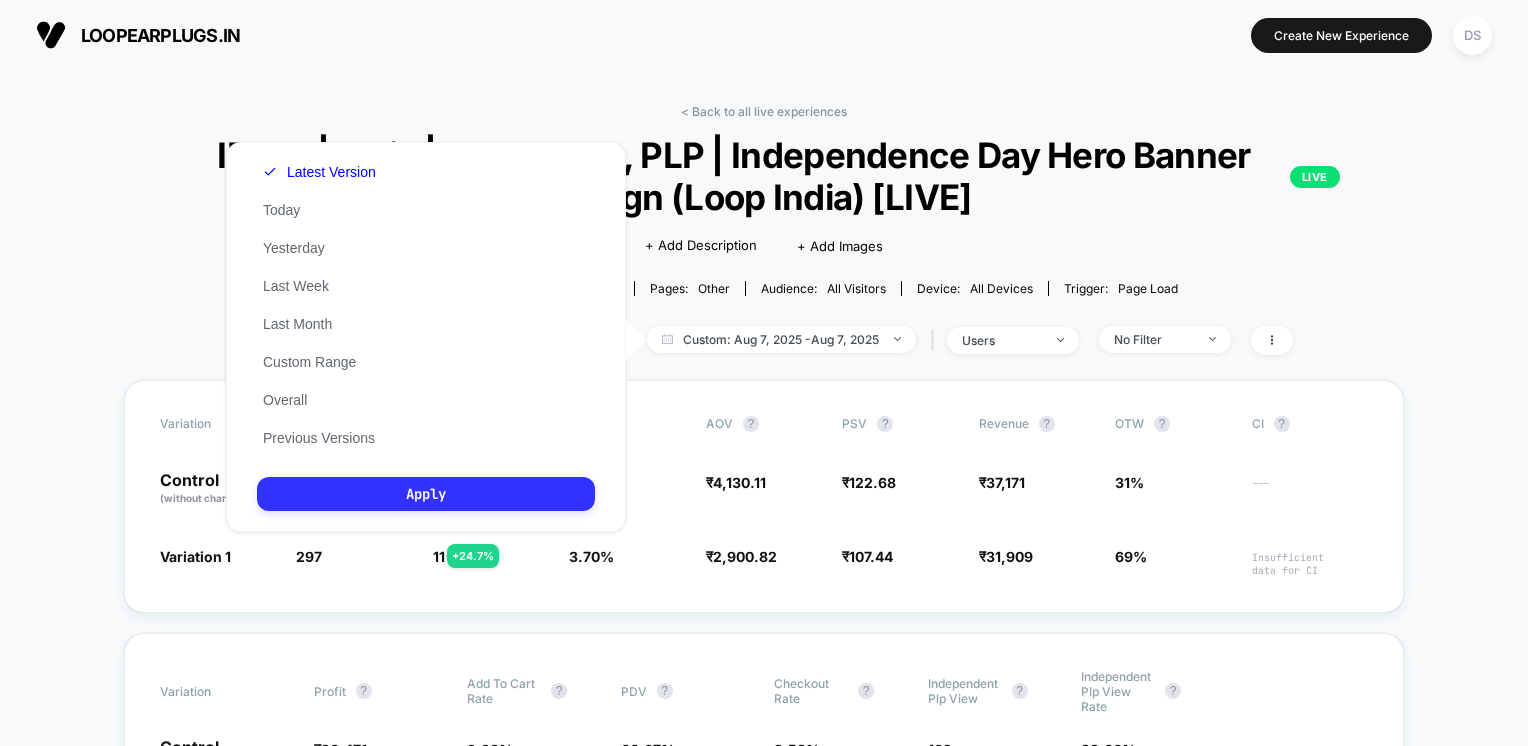 click on "Apply" at bounding box center (426, 494) 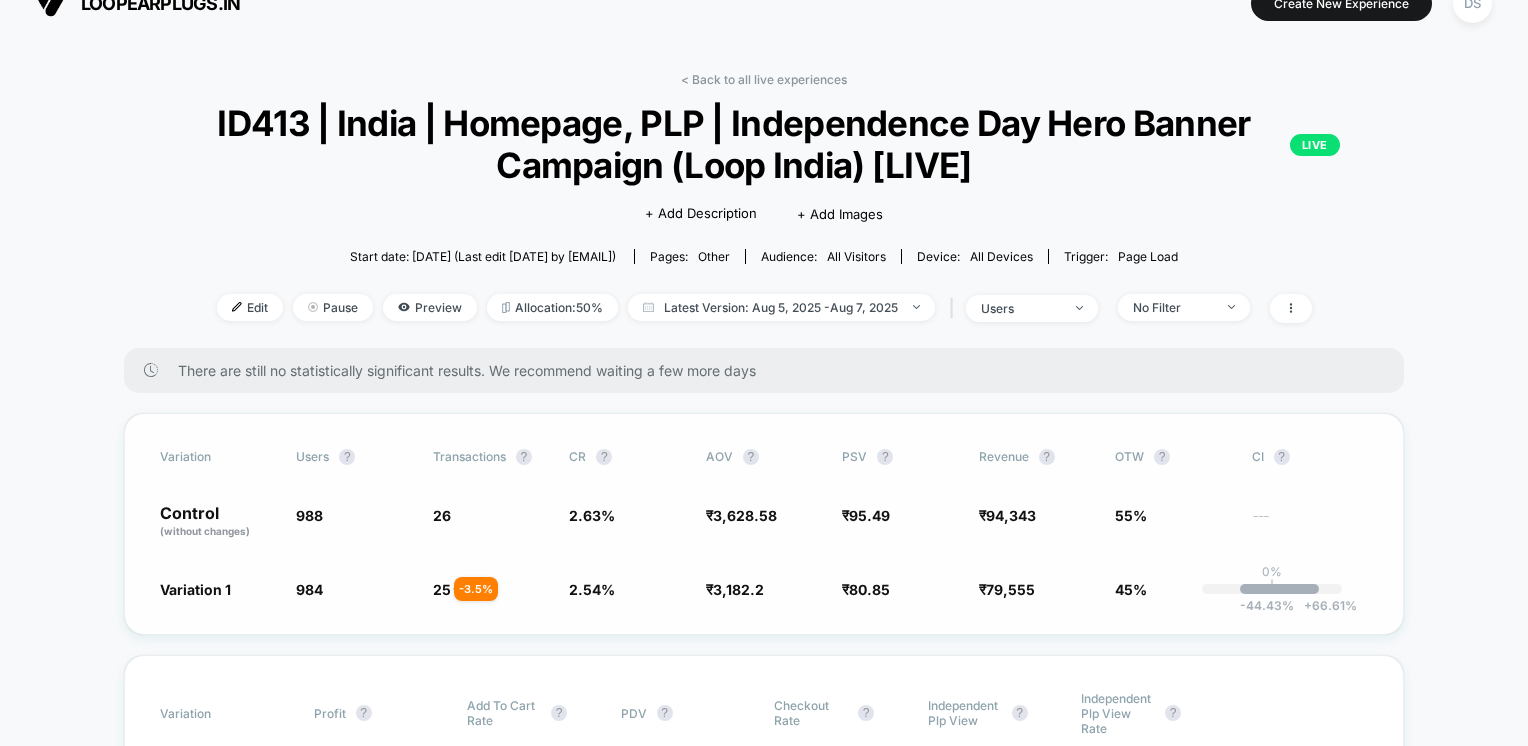 scroll, scrollTop: 0, scrollLeft: 0, axis: both 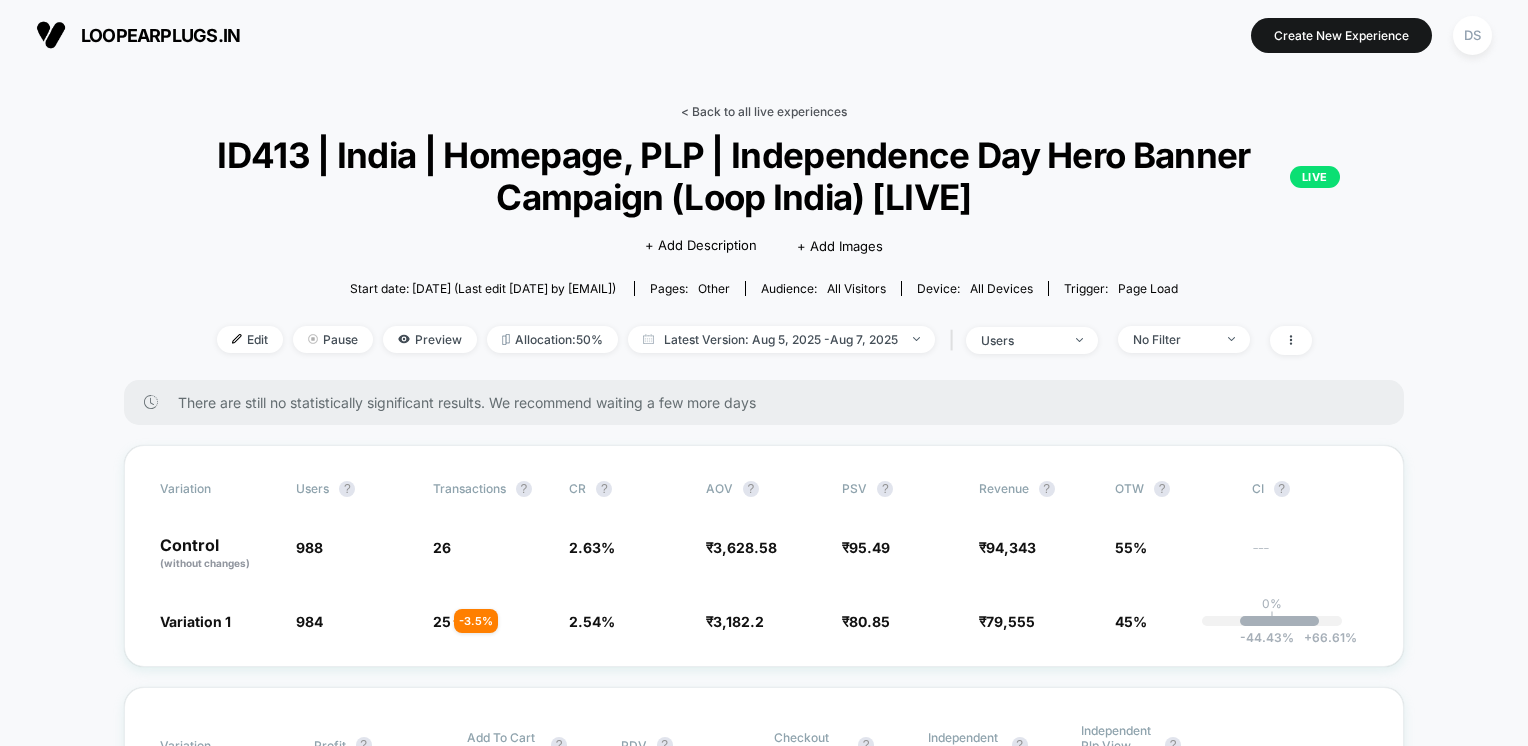 click on "< Back to all live experiences" at bounding box center (764, 111) 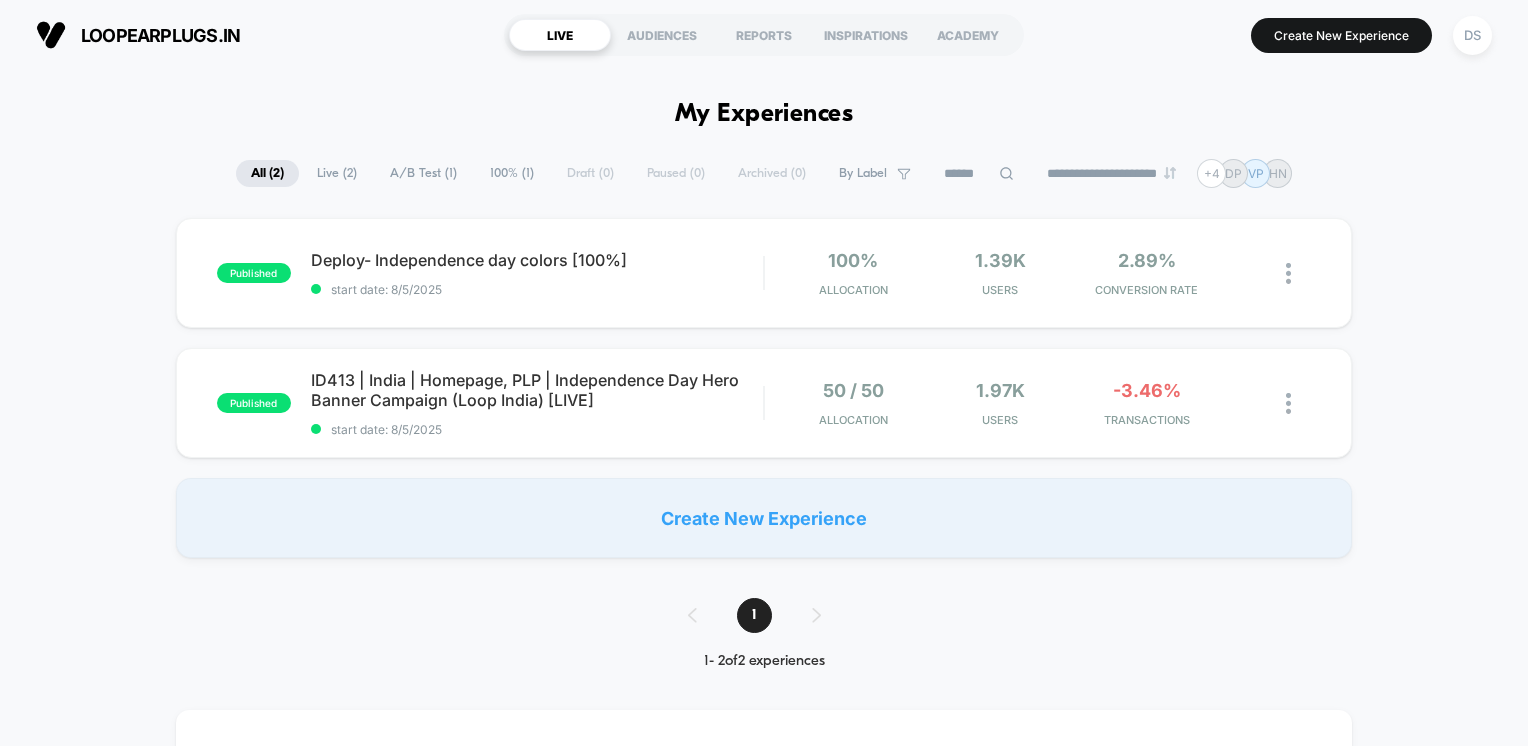 scroll, scrollTop: 0, scrollLeft: 0, axis: both 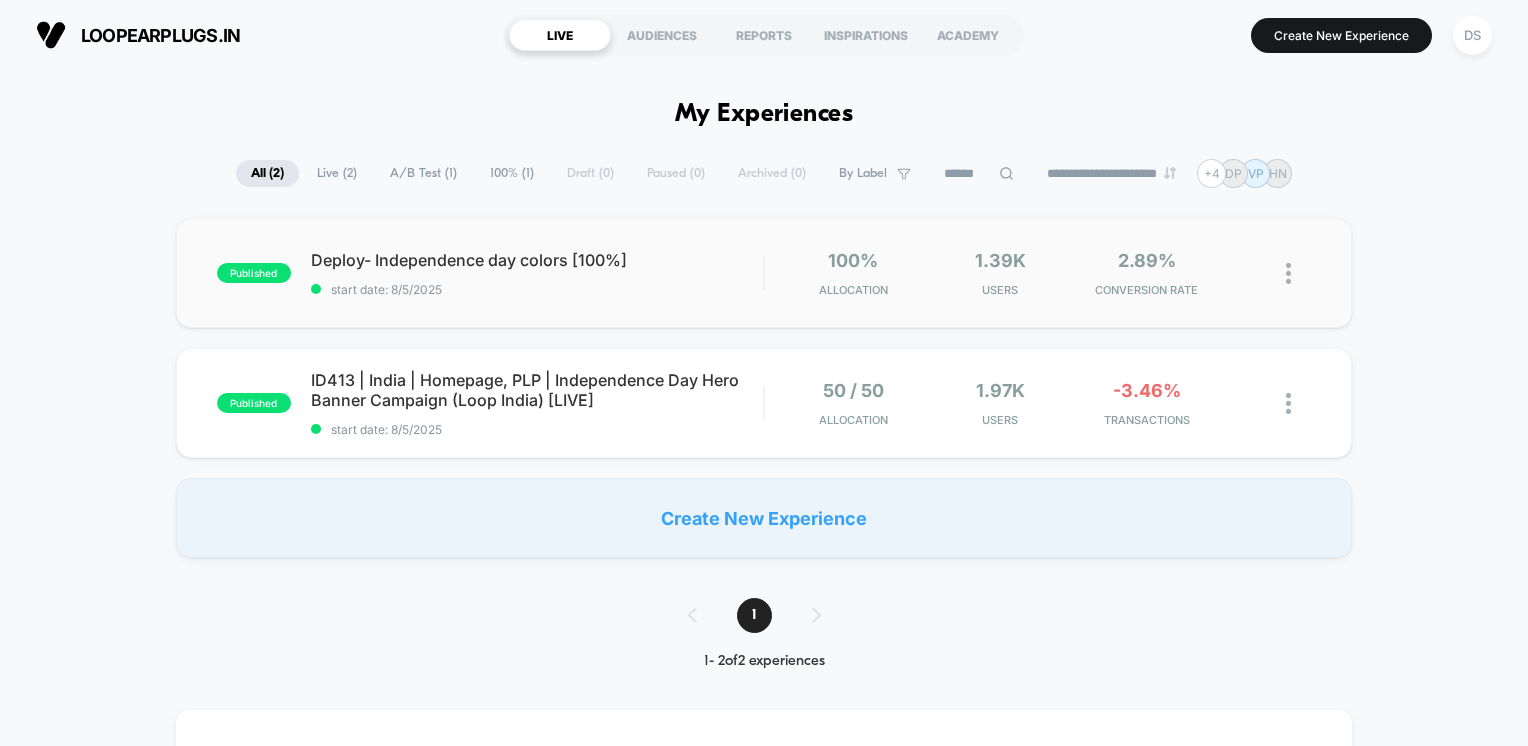 click on "published Deploy- Independence day colors [100%] start date: 8/5/2025 100% Allocation 1.39k Users 2.89% CONVERSION RATE" at bounding box center (764, 273) 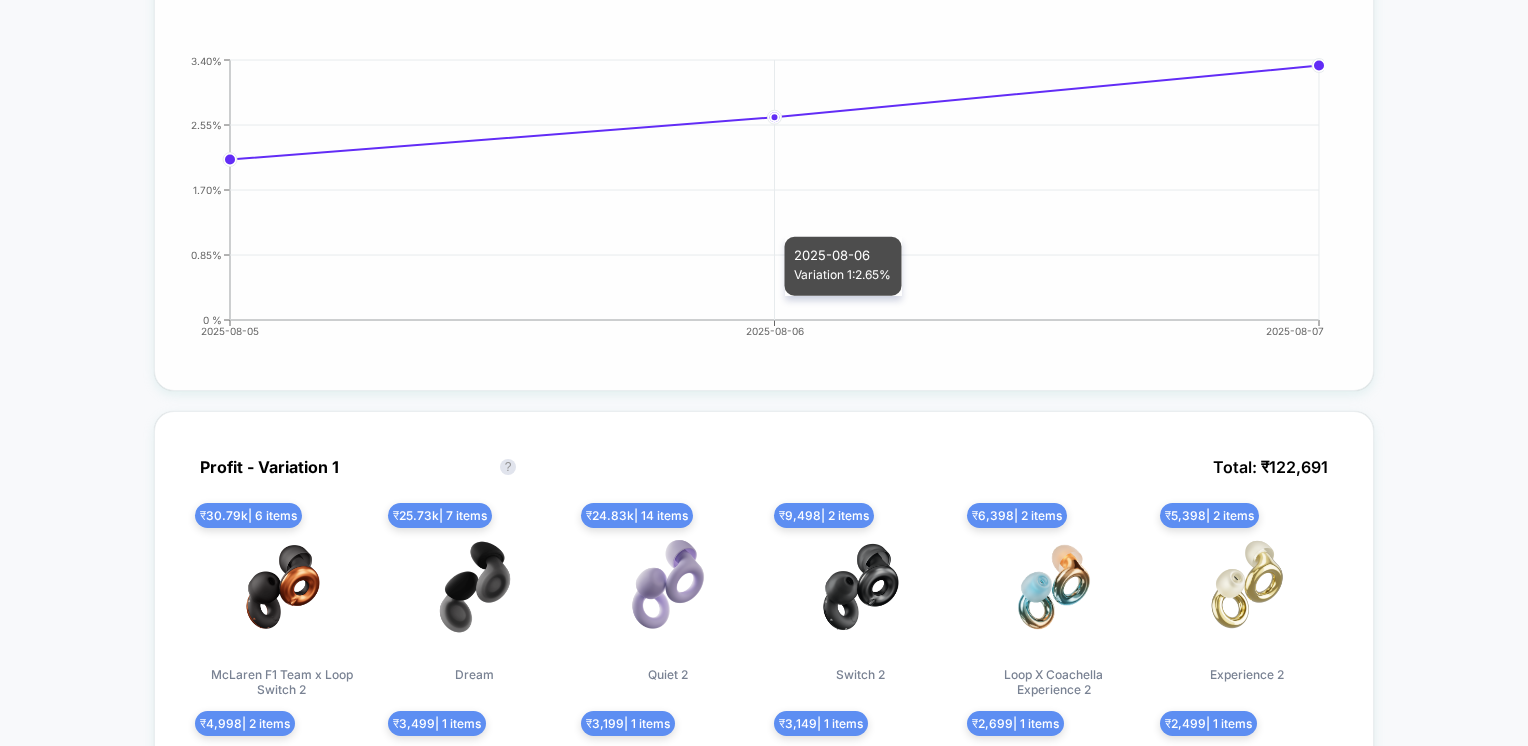 scroll, scrollTop: 1200, scrollLeft: 0, axis: vertical 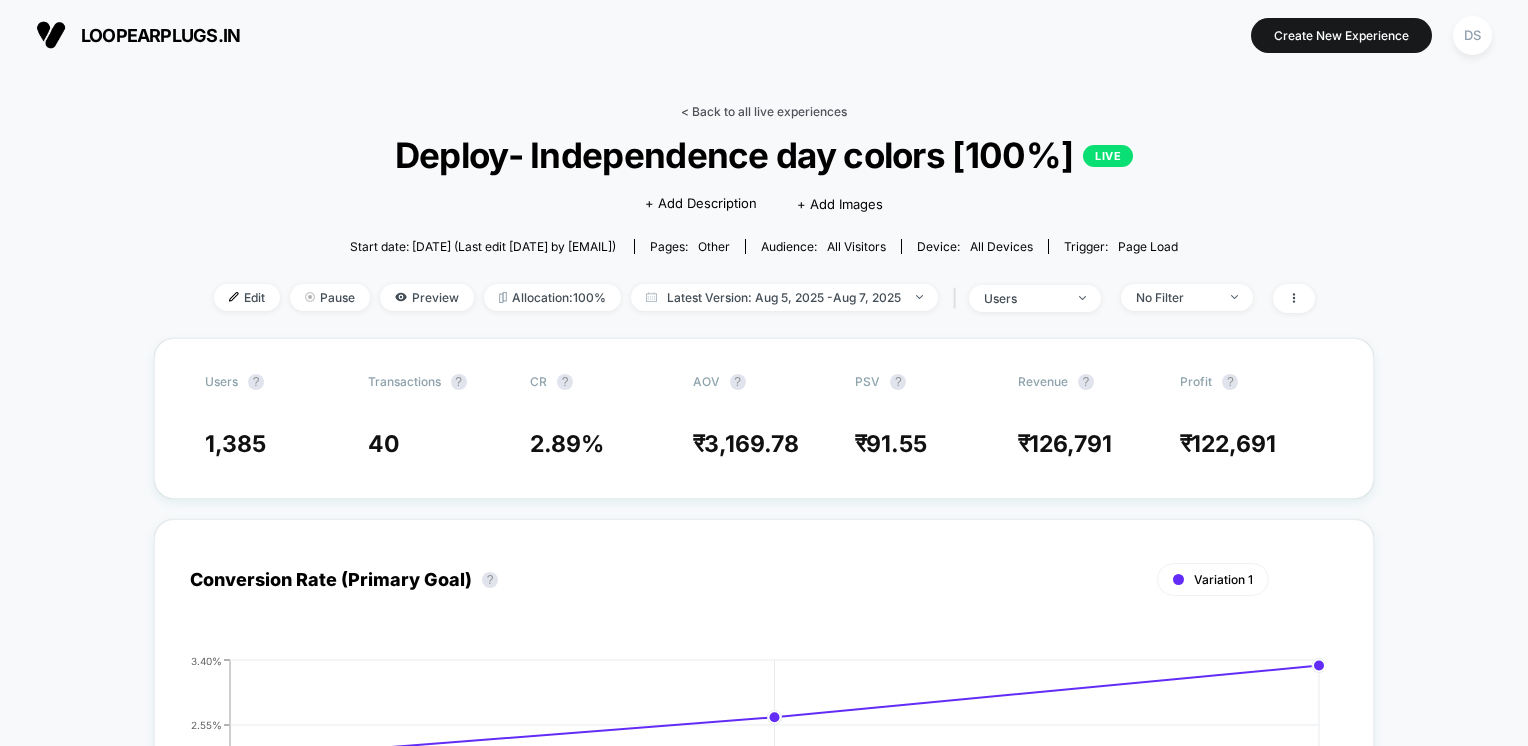 click on "< Back to all live experiences" at bounding box center [764, 111] 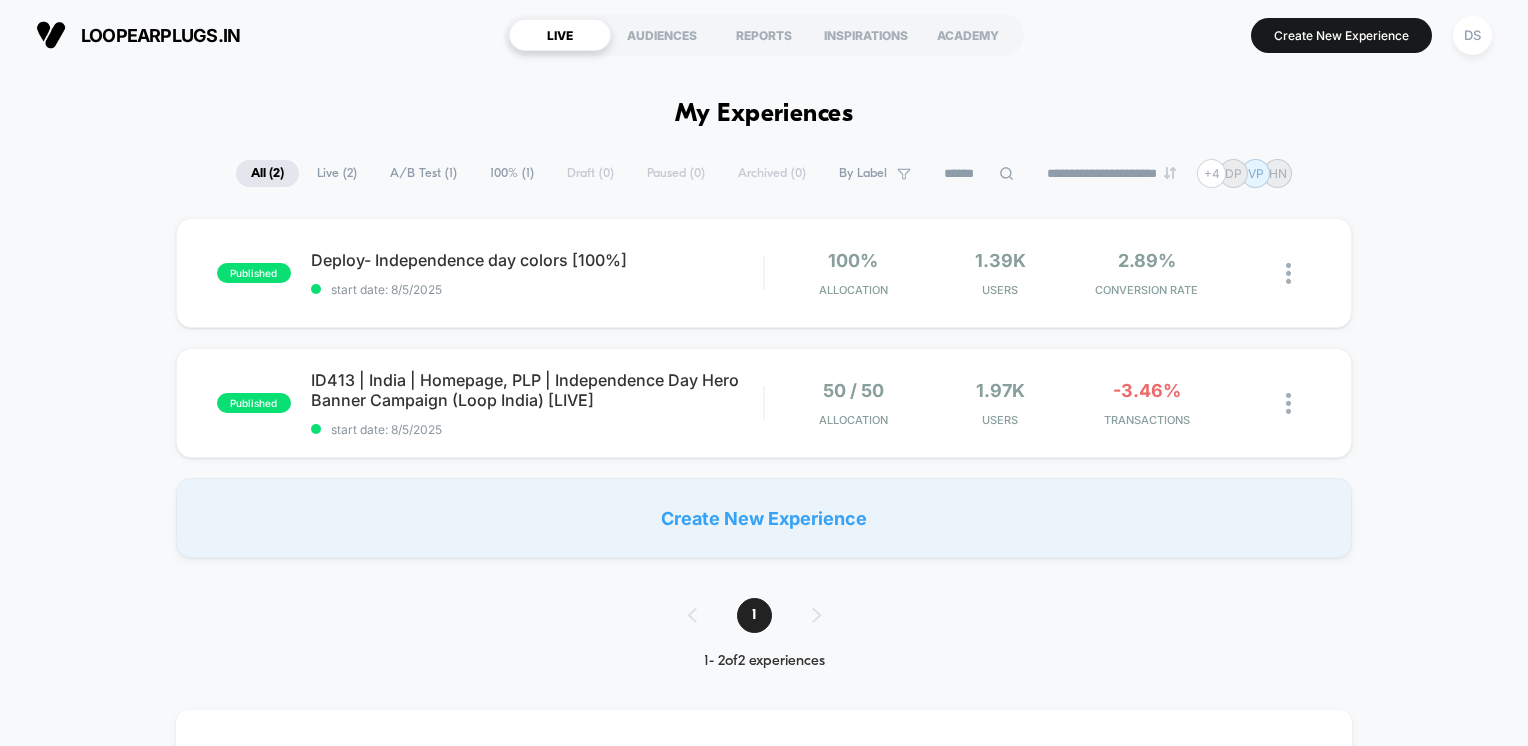 scroll, scrollTop: 0, scrollLeft: 0, axis: both 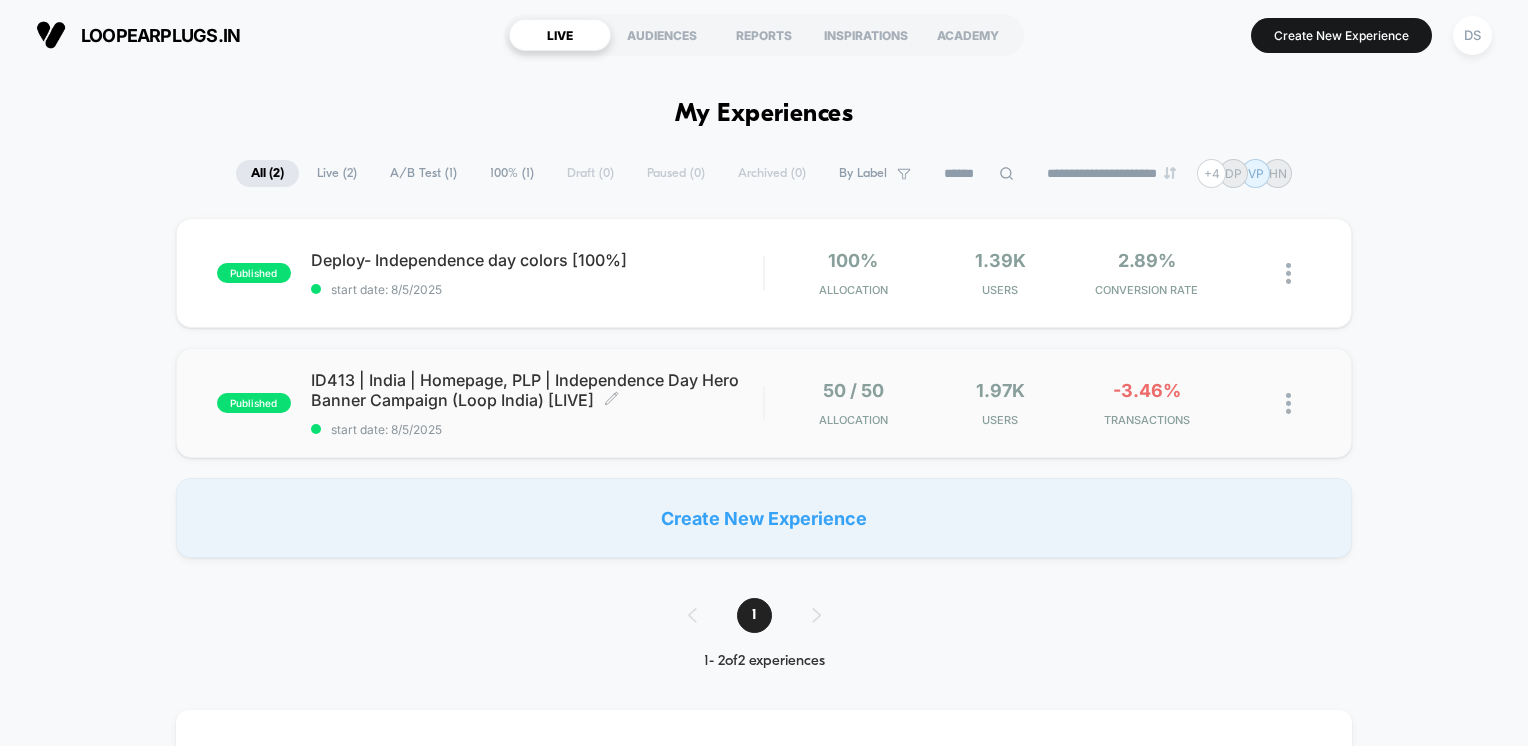 click on "ID413 | India | Homepage, PLP |  Independence Day Hero Banner Campaign (Loop India) [LIVE] Click to edit experience details Click to edit experience details start date: 8/5/2025" at bounding box center [537, 403] 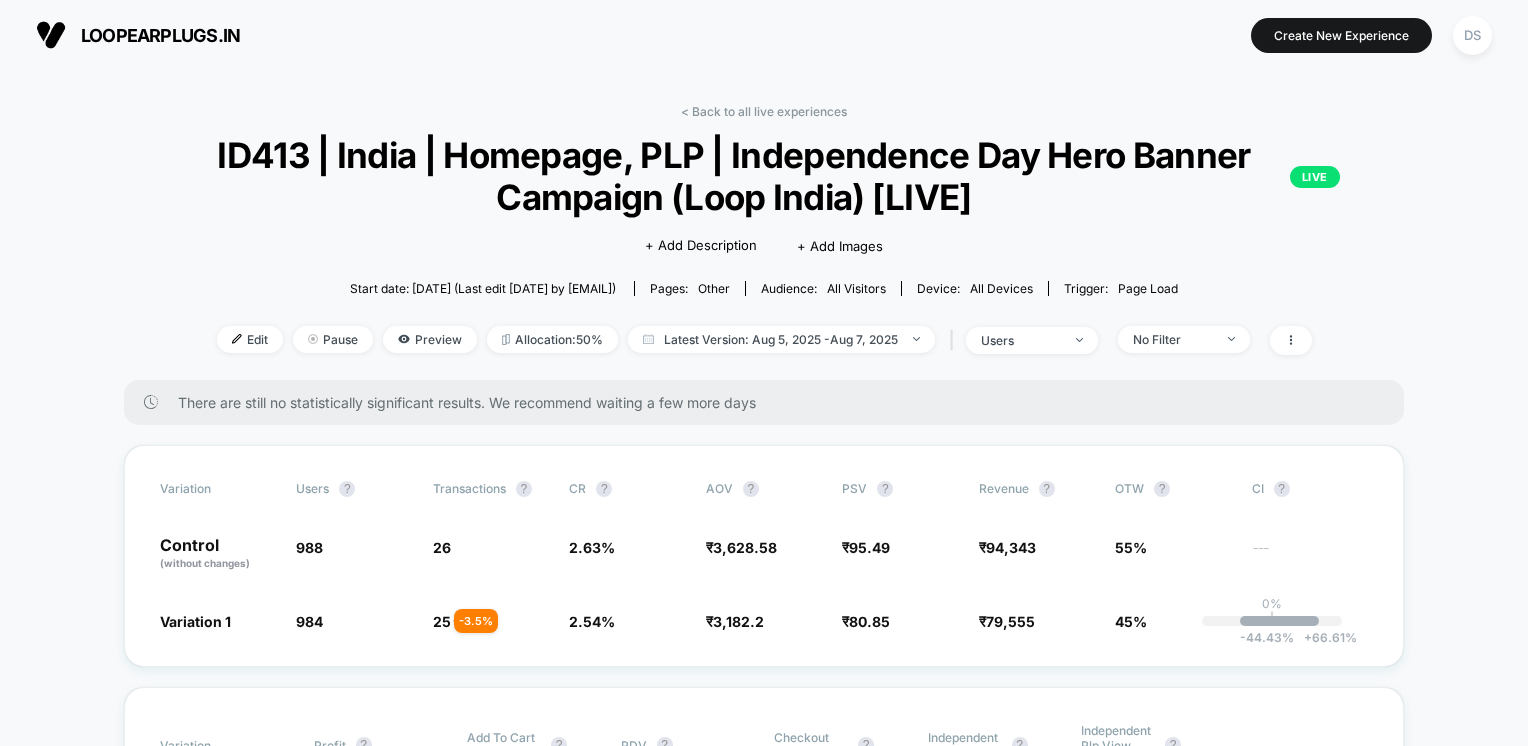 click on "< Back to all live experiences  ID413 | India | Homepage, PLP |  Independence Day Hero Banner Campaign (Loop India) [LIVE] LIVE Click to edit experience details + Add Description + Add Images Start date: 8/5/2025 (Last edit 8/5/2025 by Debanjana@echologyx.com) Pages: other Audience: All Visitors Device: all devices Trigger: Page Load Edit Pause  Preview Allocation:  50% Latest Version:     Aug 5, 2025    -    Aug 7, 2025 |   users   No Filter There are still no statistically significant results. We recommend waiting a few more days Variation users ? Transactions ? CR ? AOV ? PSV ? Revenue ? OTW ? CI ? Control (without changes) 988 26 2.63 % ₹ 3,628.58 ₹ 95.49 ₹ 94,343 55% --- Variation 1 984 - 0.40 % 25 - 3.5 % 2.54 % - 3.5 % ₹ 3,182.2 - 12.3 % ₹ 80.85 - 15.3 % ₹ 79,555 - 15.3 % 45% 0% | -44.43 % + 66.61 % Variation Profit ? Add To Cart Rate ? PDV ? Checkout Rate ? Independent Plp View ? Independent Plp View Rate ? Control (without changes) ₹ 92,043 9.11 % 61.84 % 6.58 % 407 41.19 % Variation 1" at bounding box center (764, 4261) 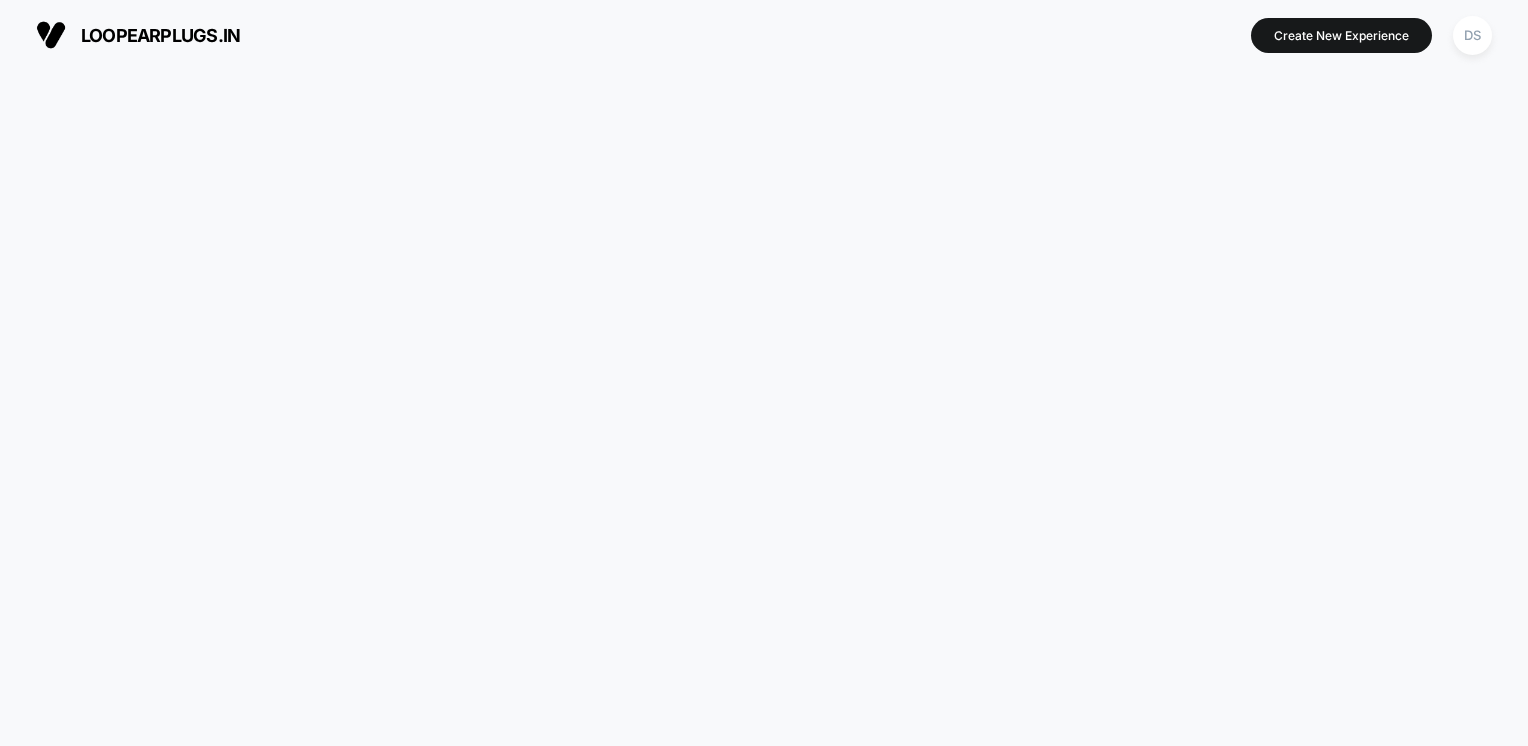 scroll, scrollTop: 0, scrollLeft: 0, axis: both 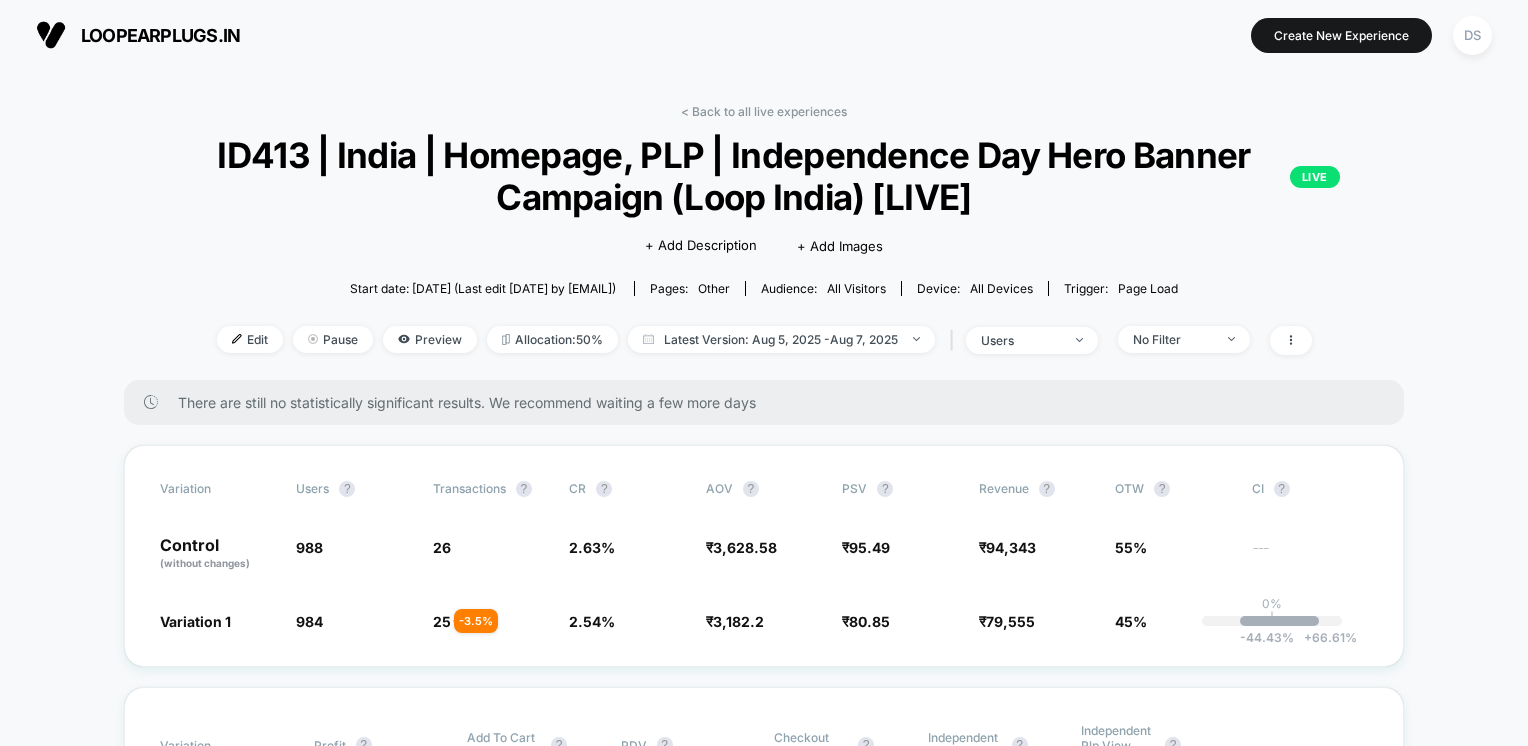 click on "Start date: 8/5/2025 (Last edit 8/5/2025 by Debanjana@echologyx.com) Pages: other Audience: All Visitors Device: all devices Trigger: Page Load" at bounding box center (764, 288) 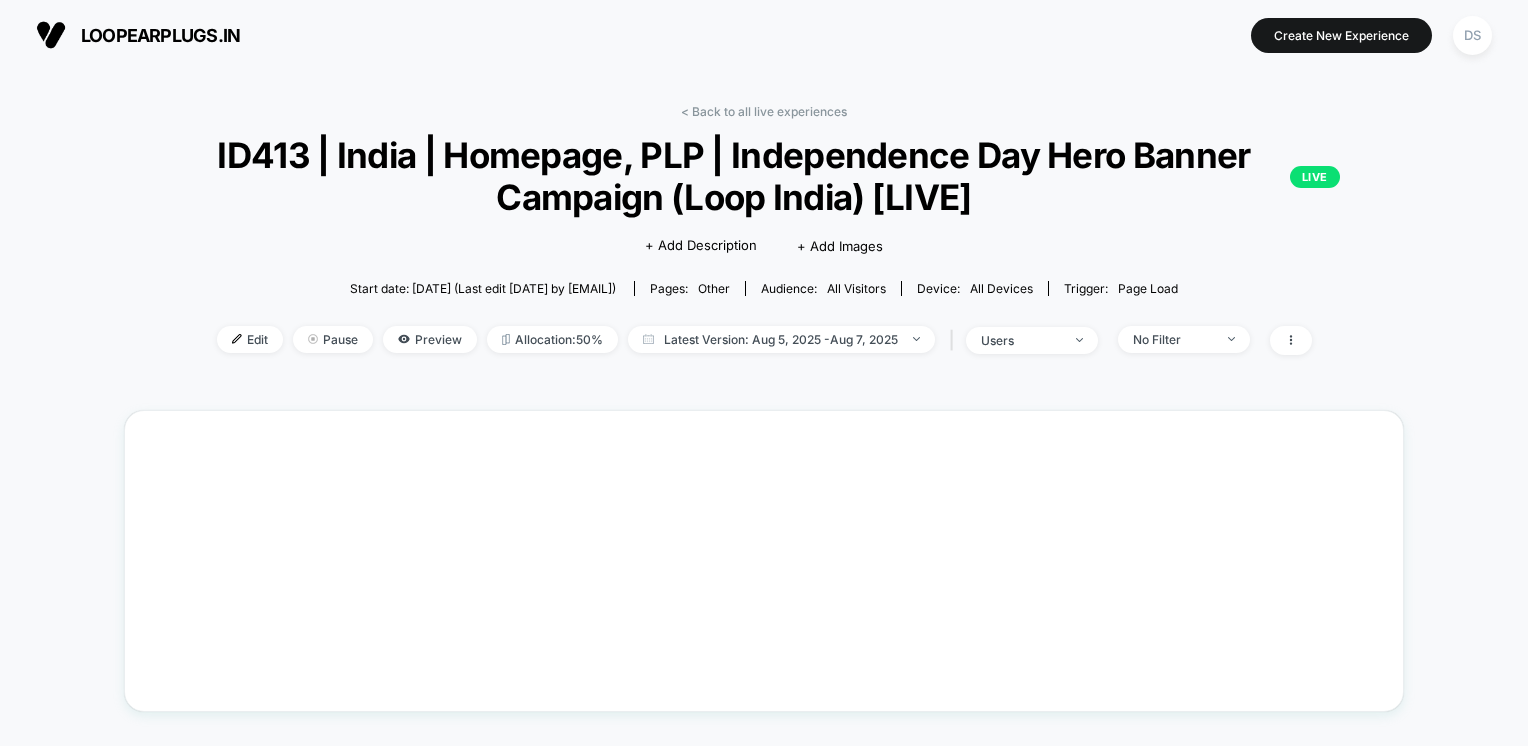 scroll, scrollTop: 0, scrollLeft: 0, axis: both 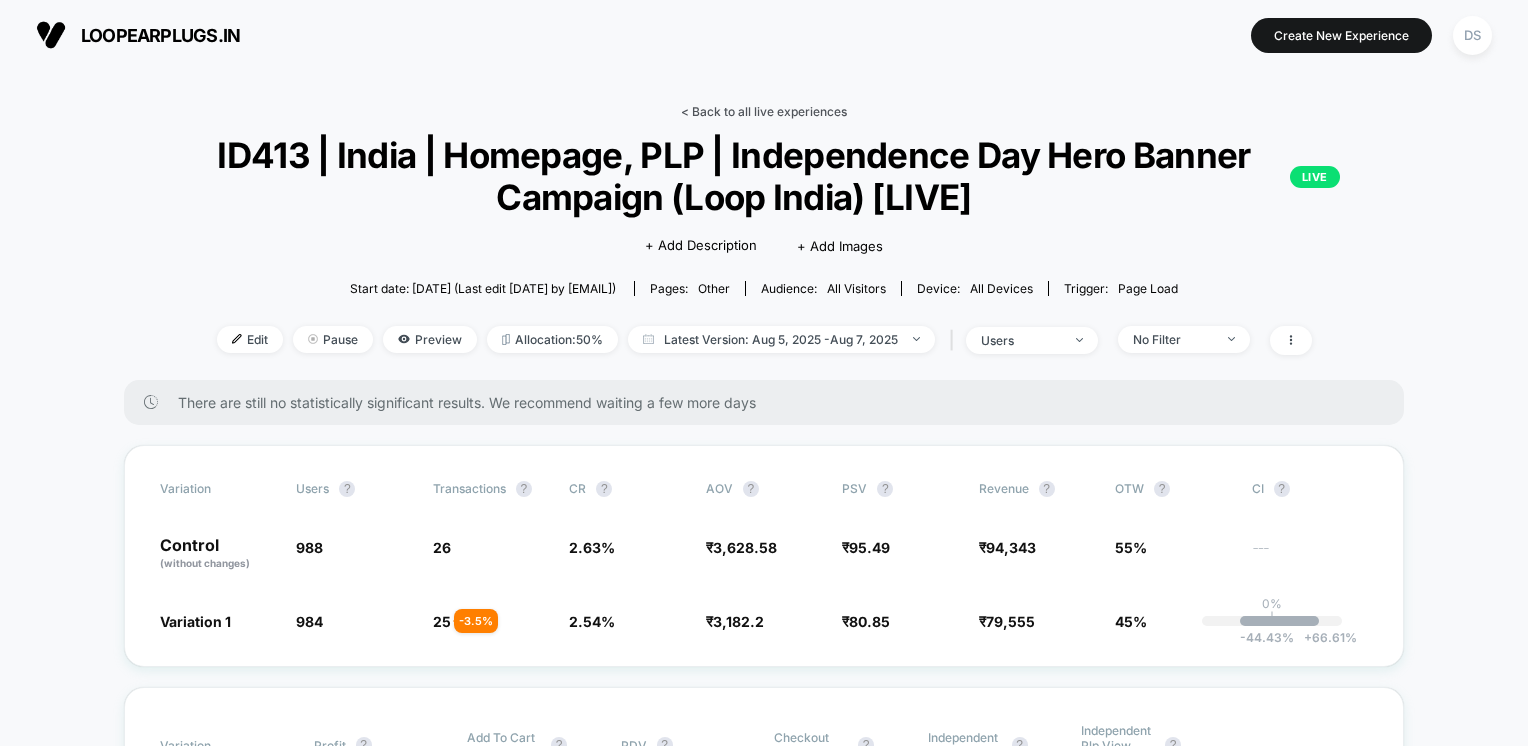 click on "< Back to all live experiences" at bounding box center (764, 111) 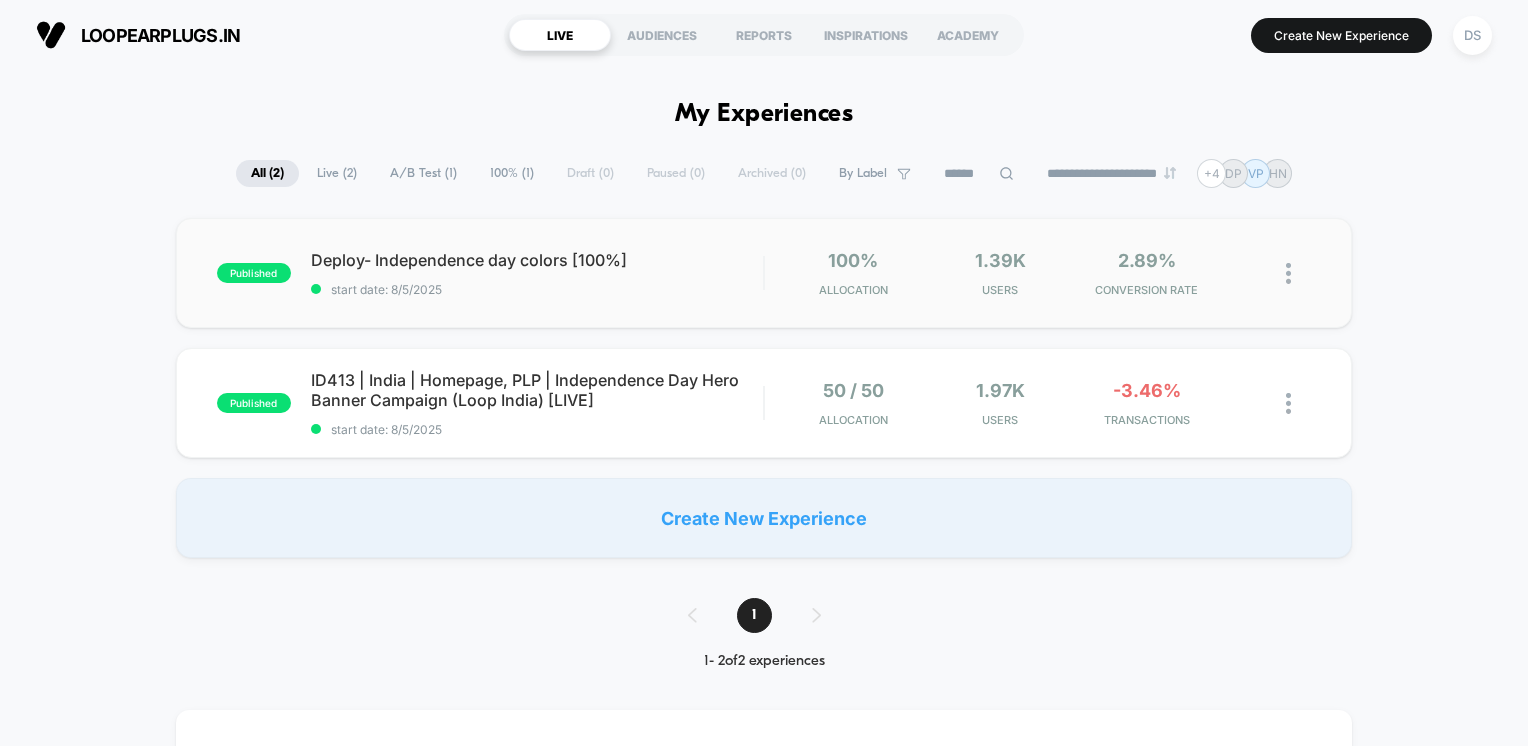scroll, scrollTop: 0, scrollLeft: 0, axis: both 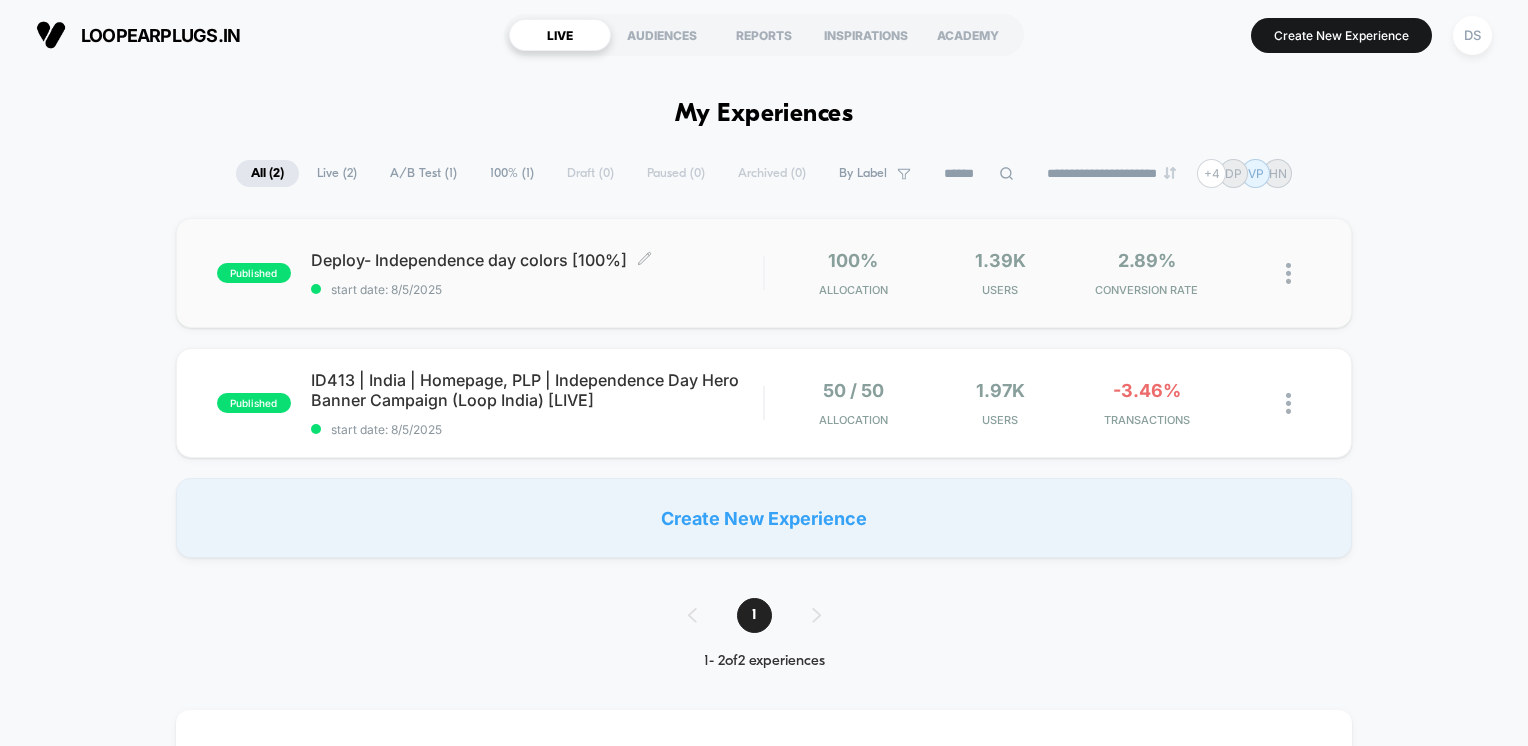 click on "start date: 8/5/2025" at bounding box center (537, 289) 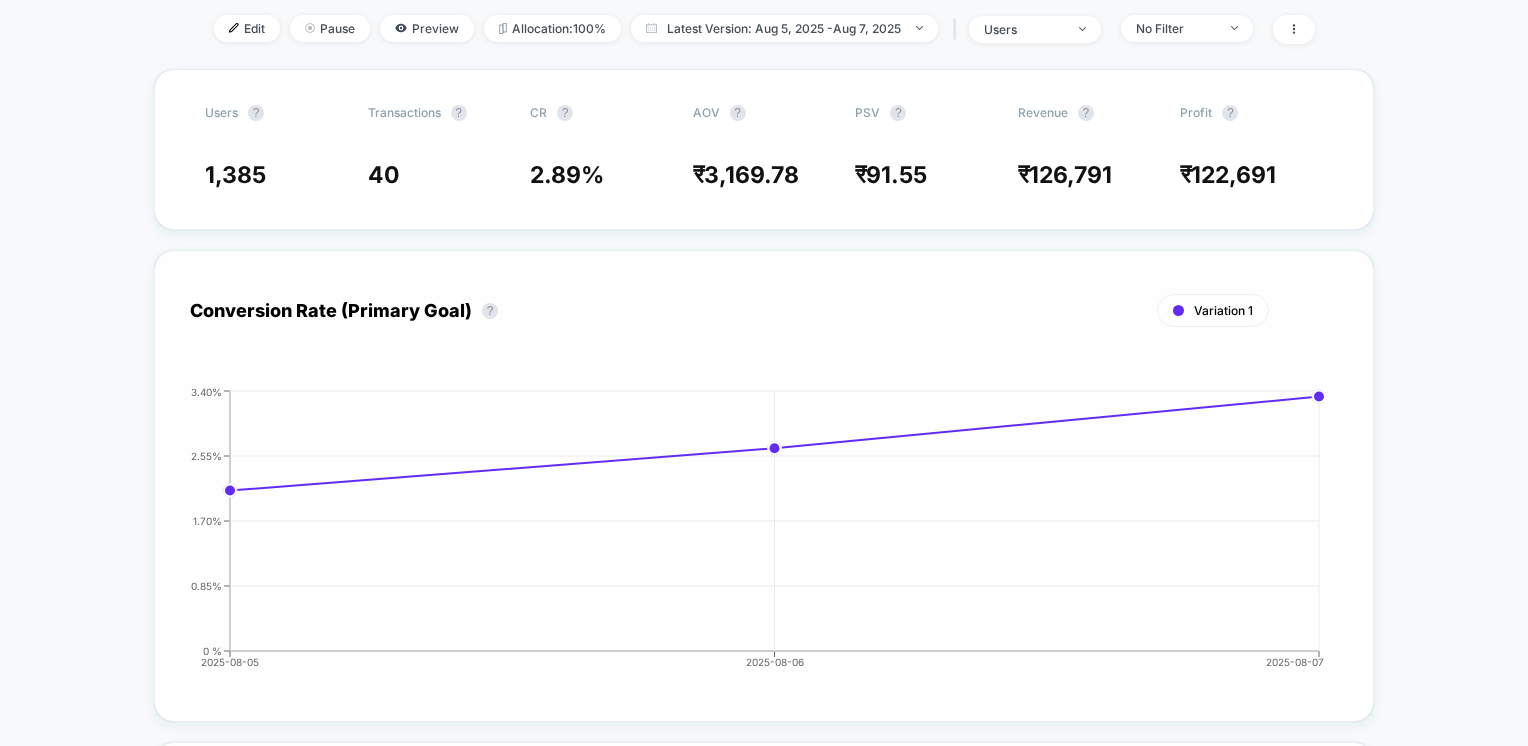 scroll, scrollTop: 0, scrollLeft: 0, axis: both 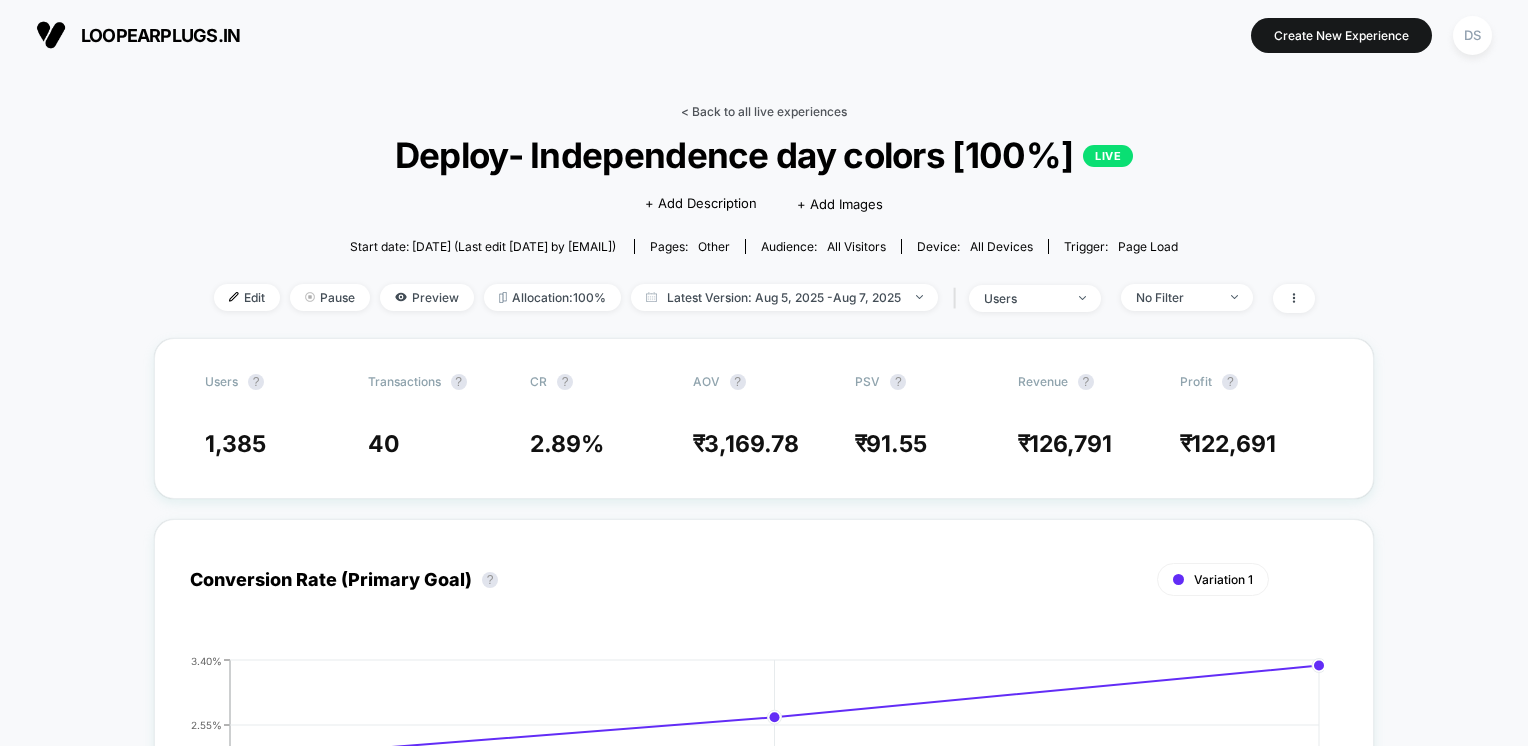 click on "< Back to all live experiences" at bounding box center (764, 111) 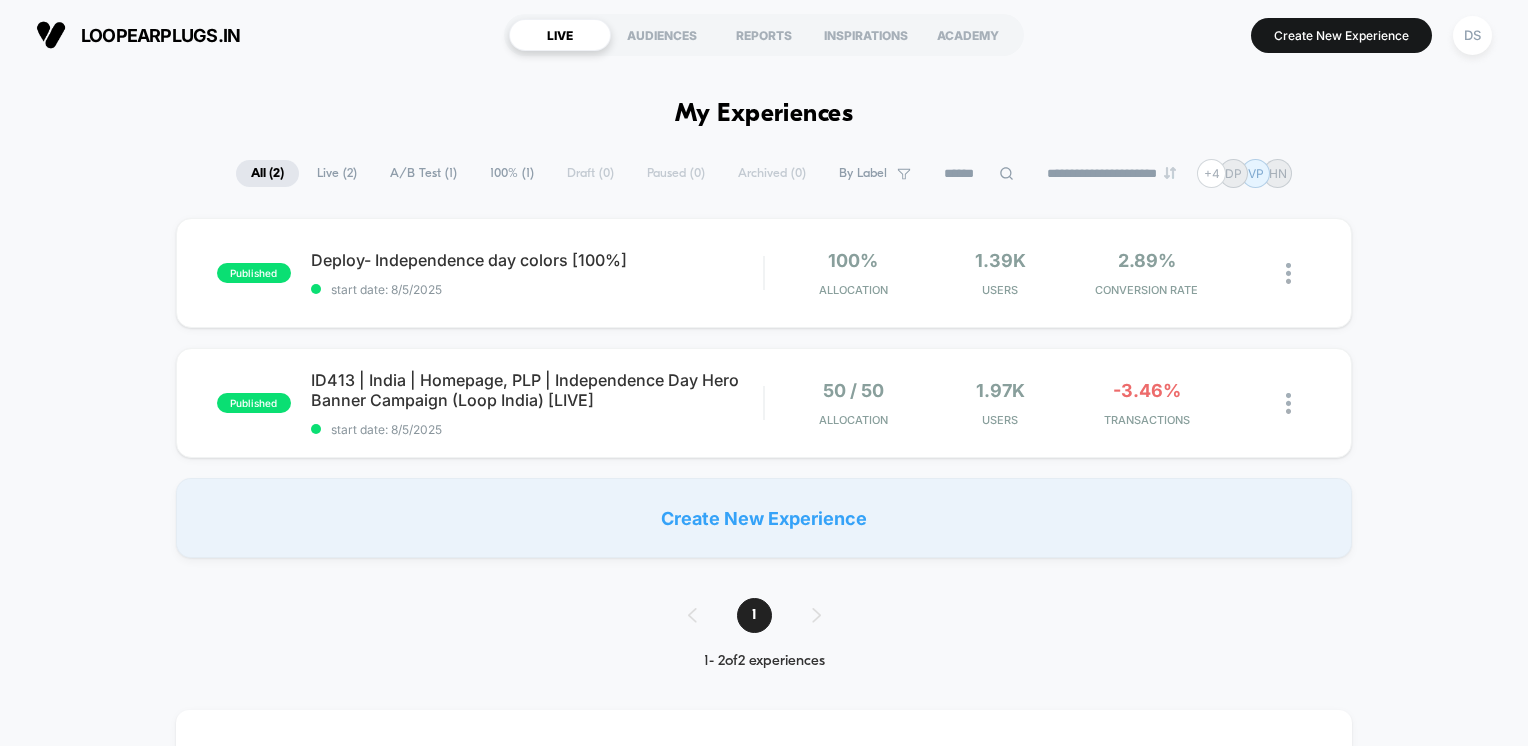 scroll, scrollTop: 0, scrollLeft: 0, axis: both 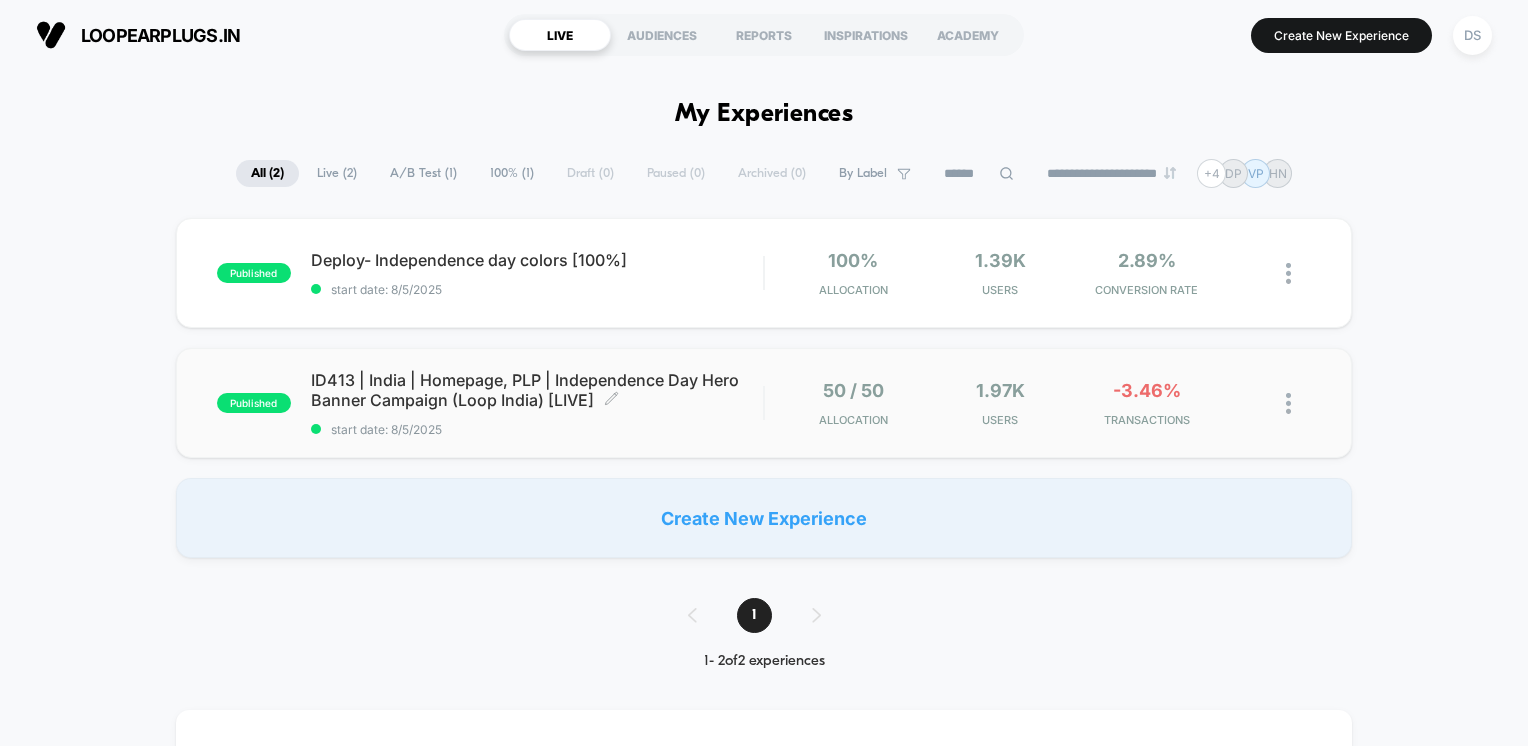click on "ID413 | [COUNTRY] | Homepage, PLP |  Independence Day Hero Banner Campaign (Loop [COUNTRY]) [LIVE] Click to edit experience details Click to edit experience details start date: 8/5/2025" at bounding box center [537, 403] 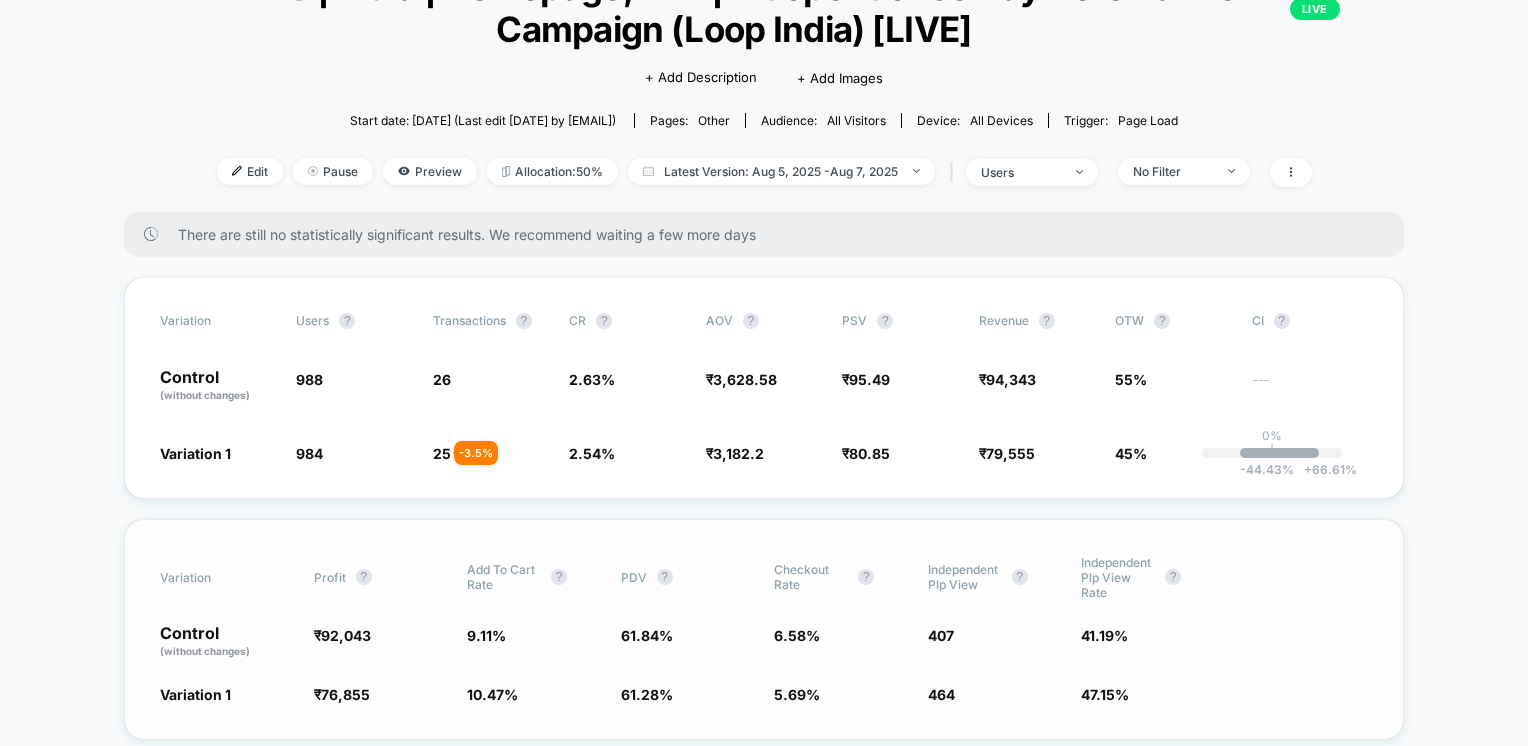 scroll, scrollTop: 0, scrollLeft: 0, axis: both 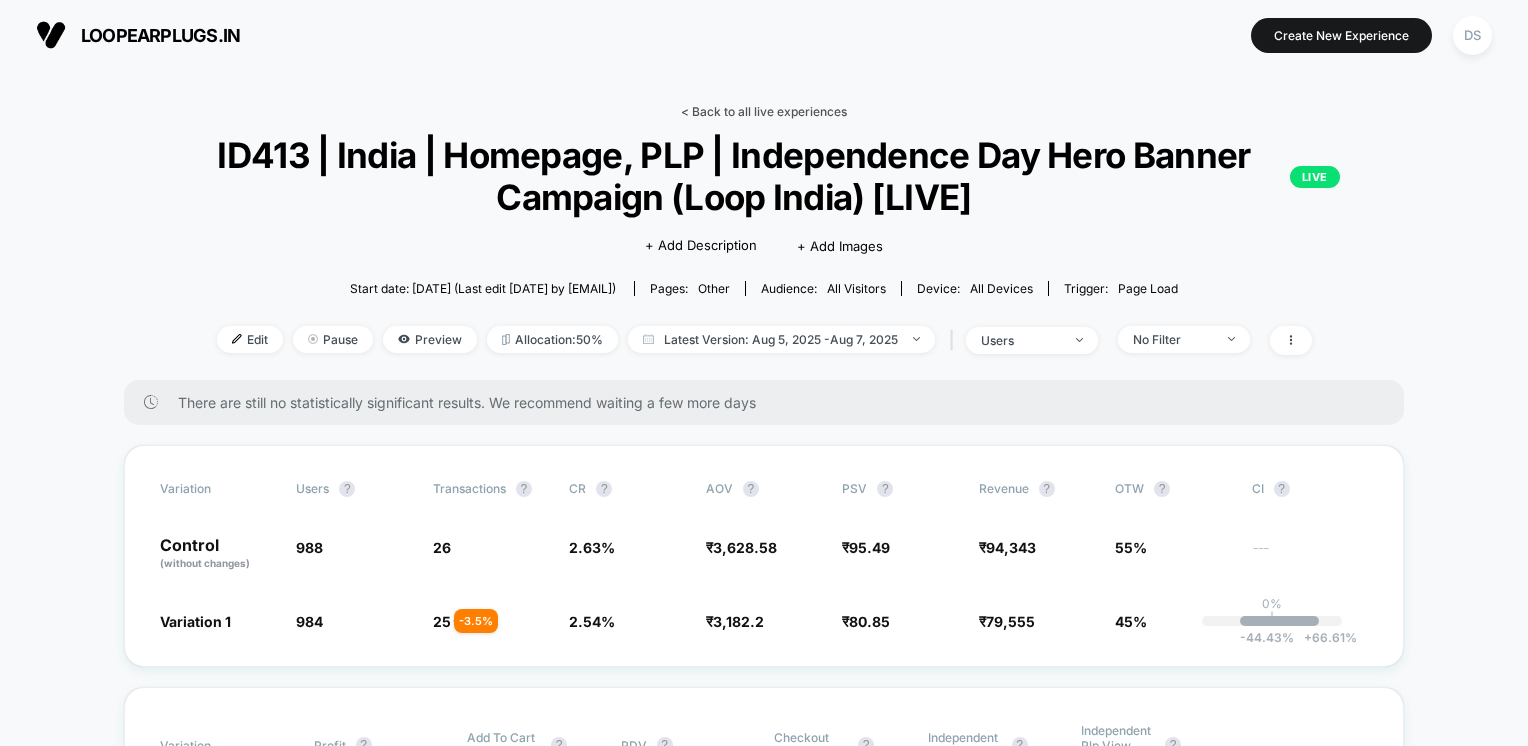 click on "< Back to all live experiences" at bounding box center (764, 111) 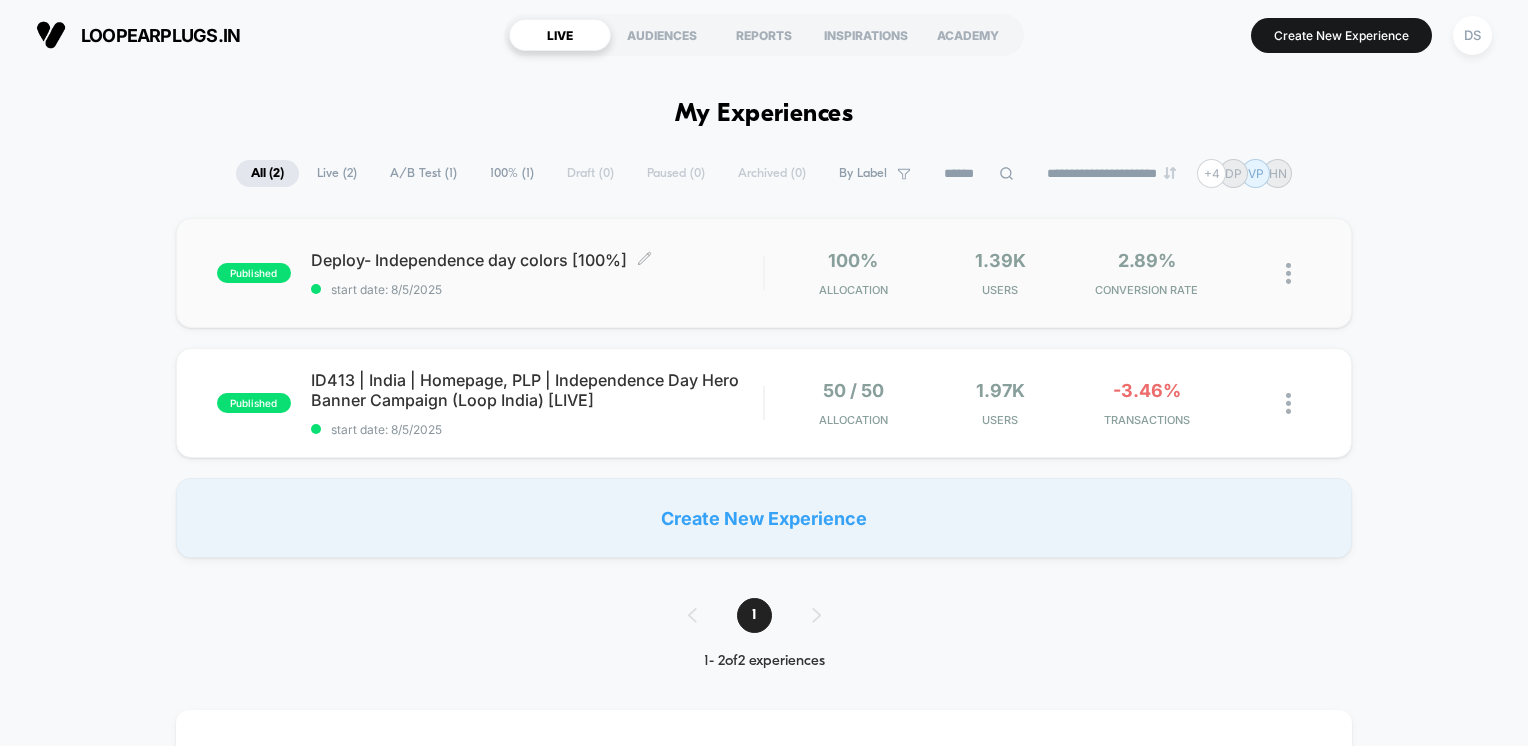 scroll, scrollTop: 0, scrollLeft: 0, axis: both 